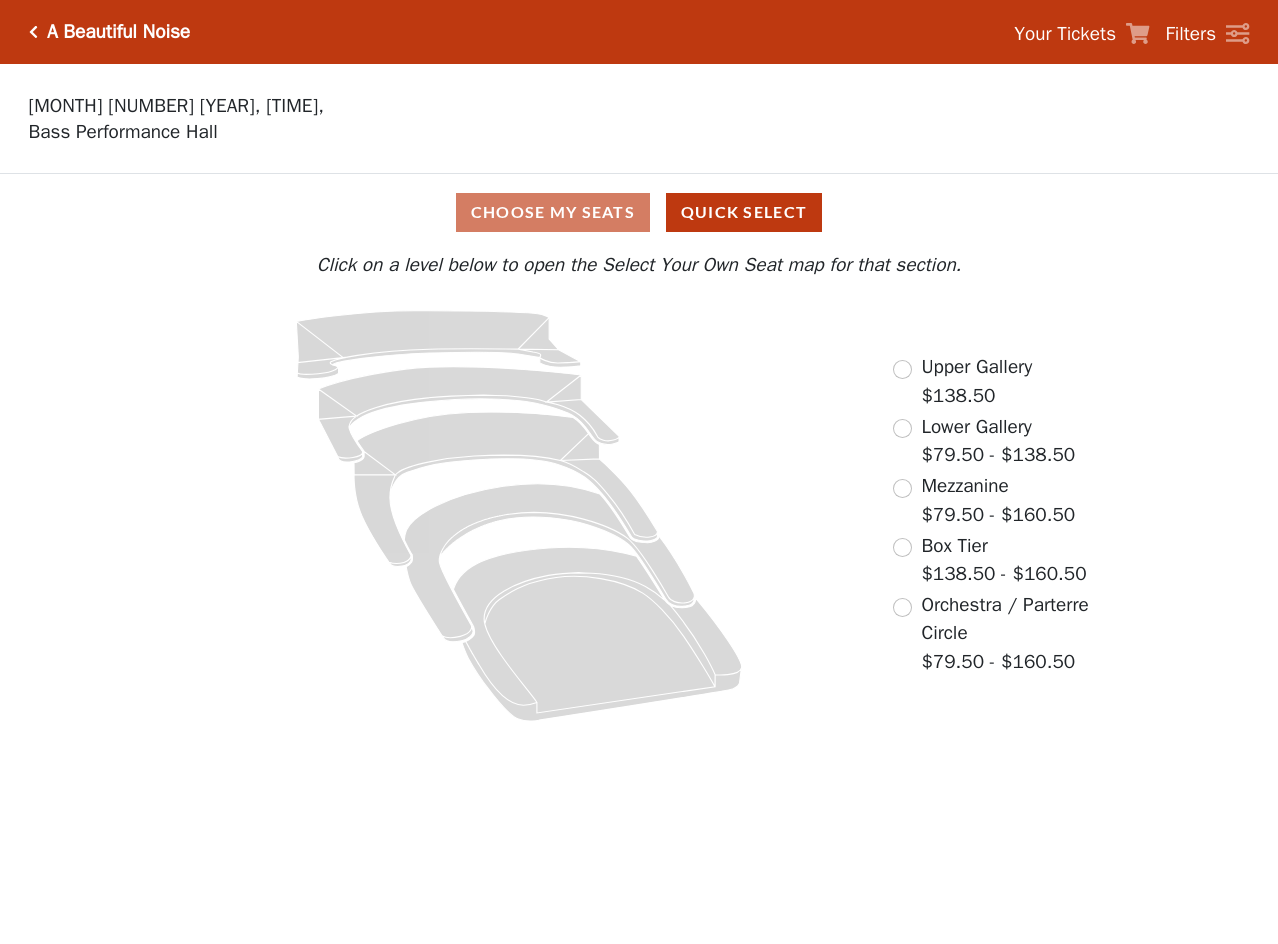 scroll, scrollTop: 0, scrollLeft: 0, axis: both 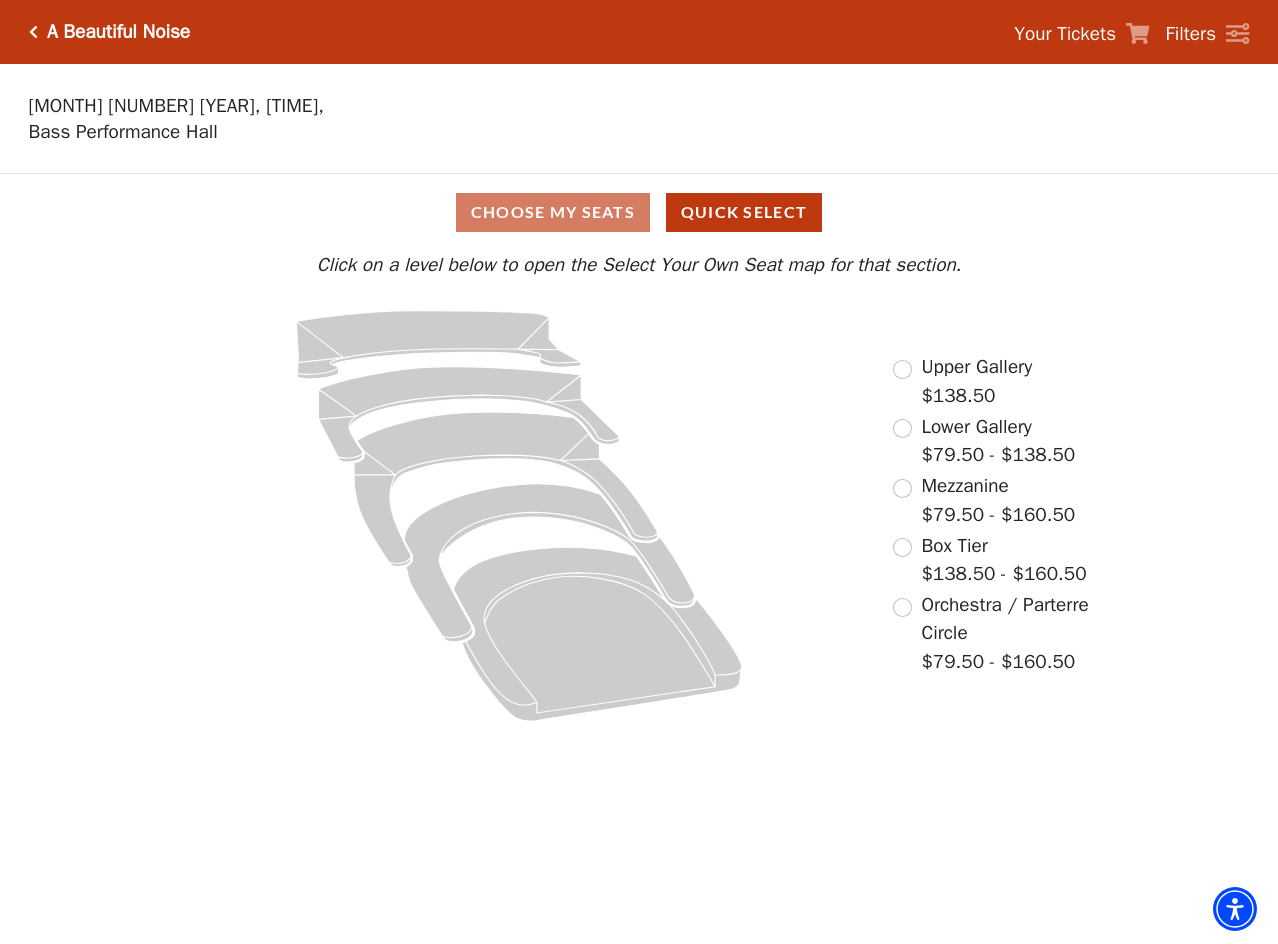 click on "Upper Gallery" at bounding box center (976, 367) 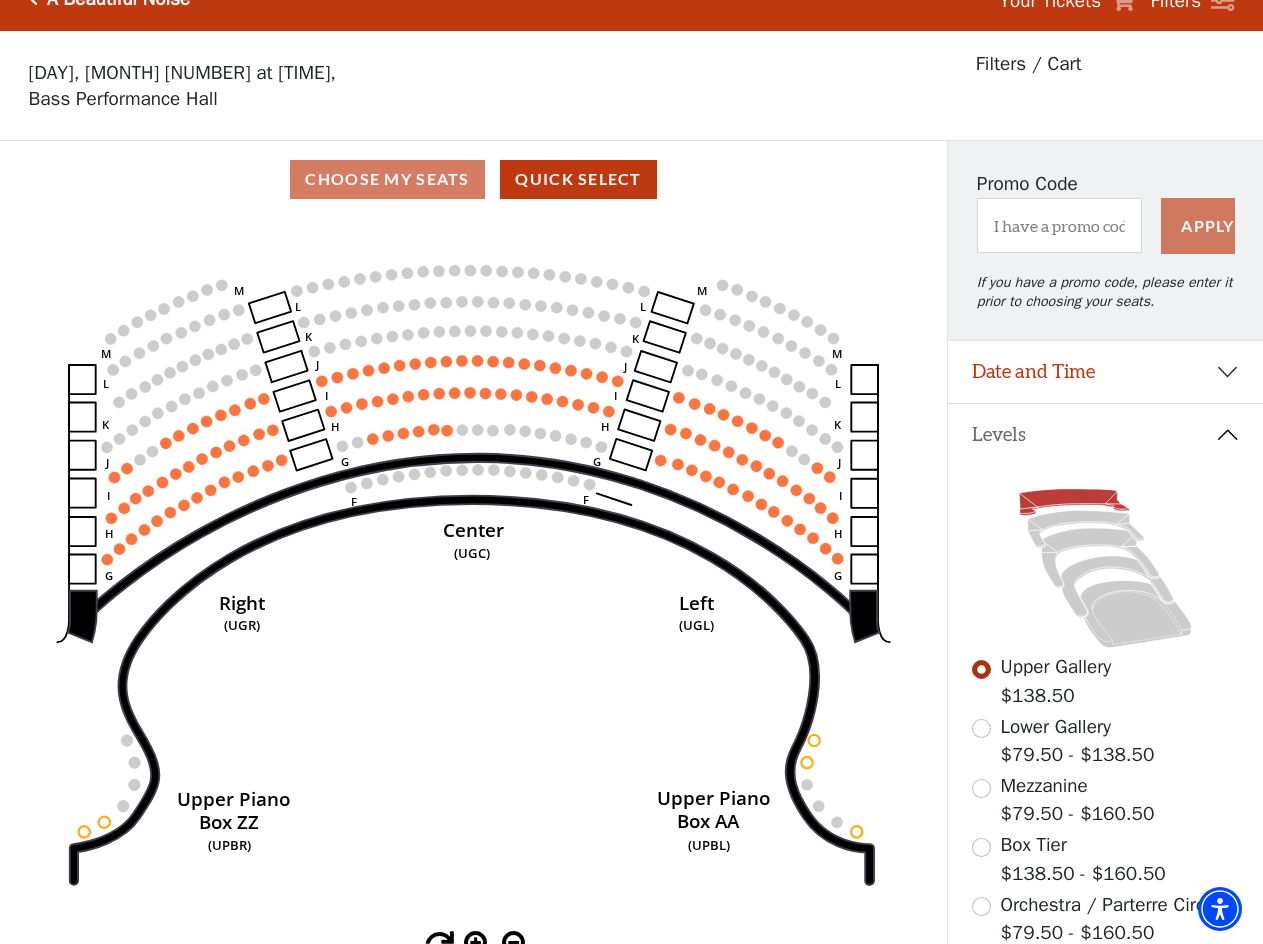 scroll, scrollTop: 0, scrollLeft: 0, axis: both 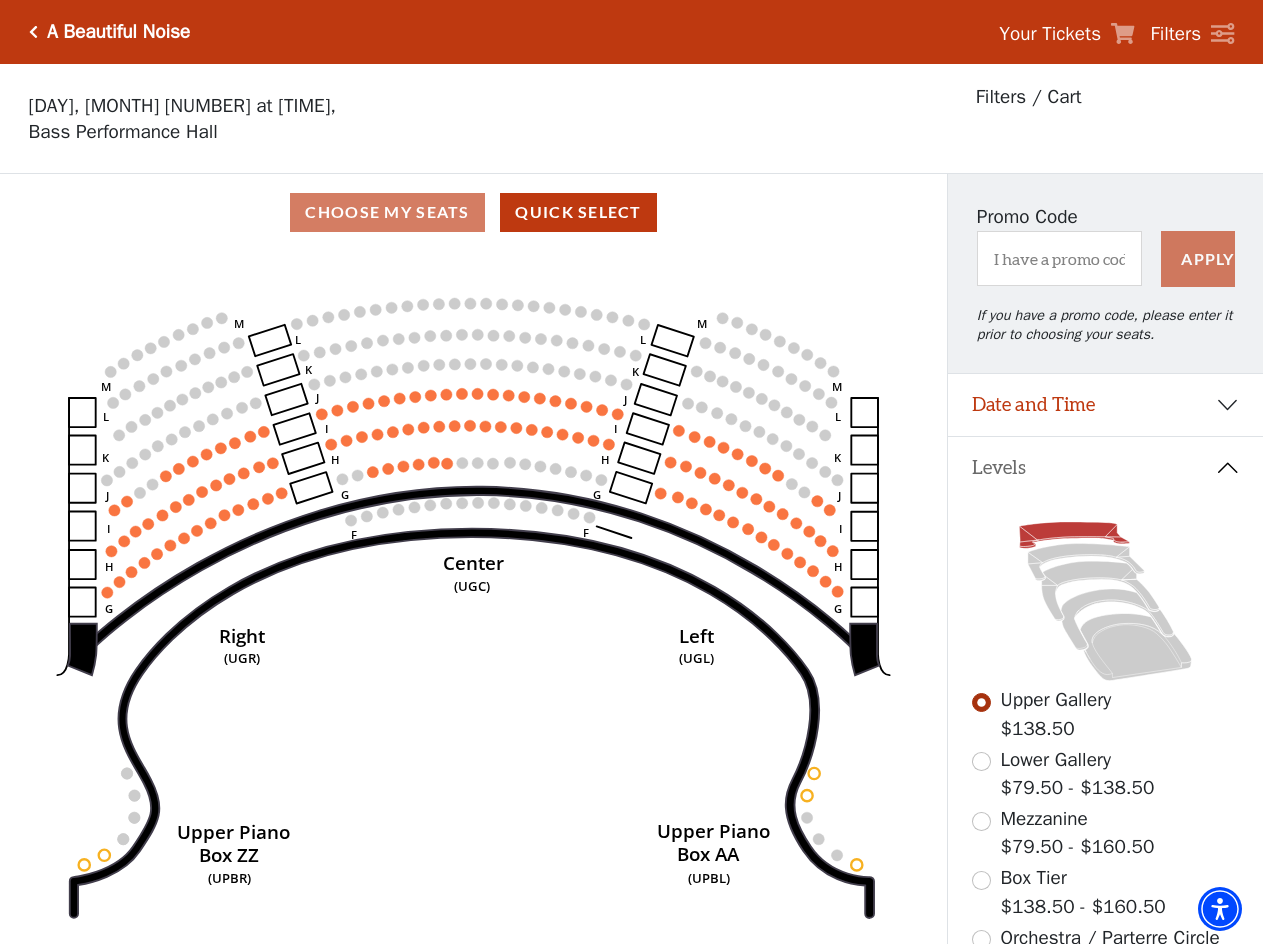 click on "Center   (UGC)   Right   (UGR)   Left   (UGL)   Upper Piano   Box ZZ   (UPBR)   Upper Piano   Box AA   (UPBL)   M   L   K   J   I   H   G   M   L   K   J   I   H   G   M   L   K   J   I   H   G   F   M   L   K   J   I   H   G   F" 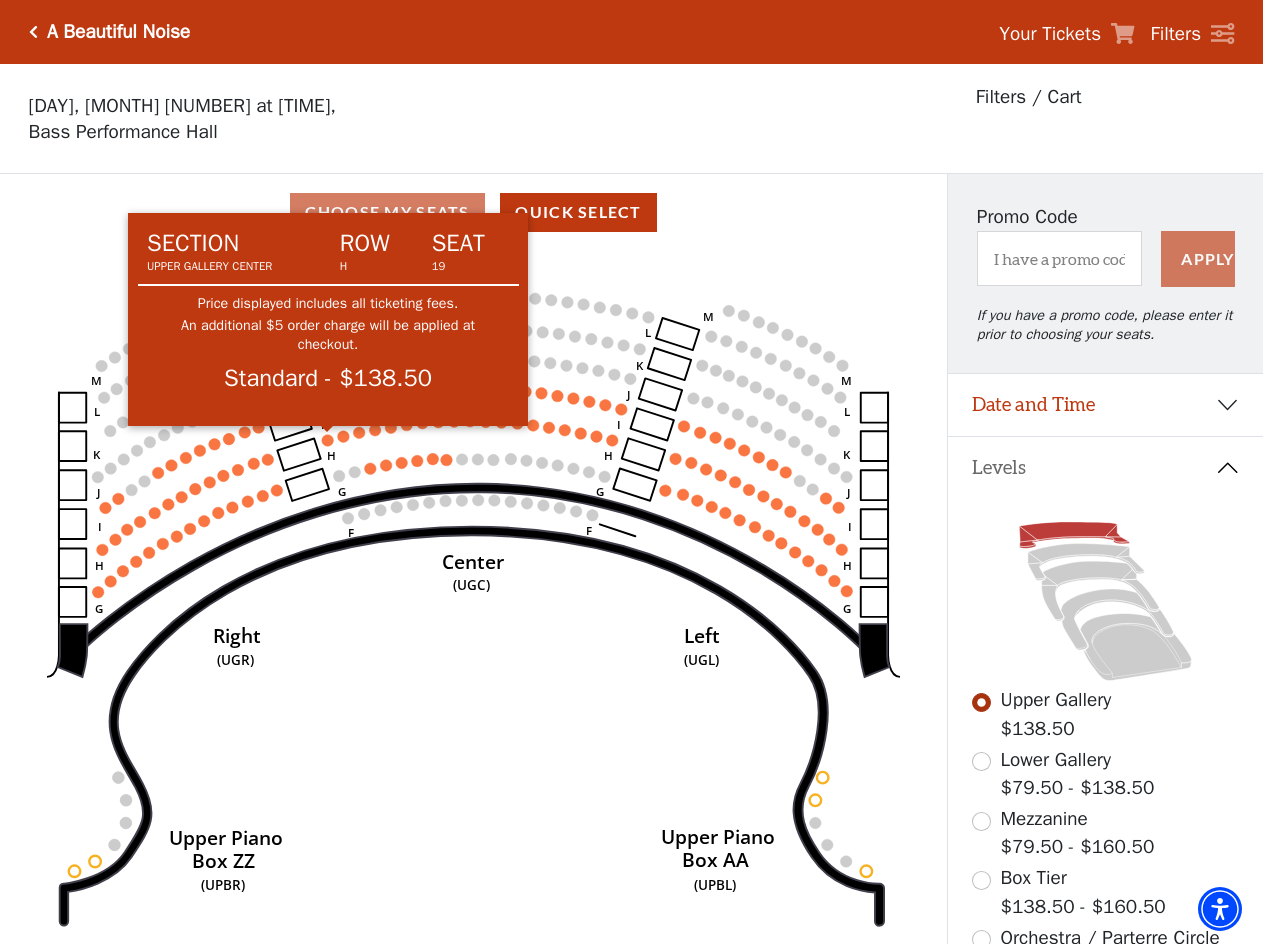 click 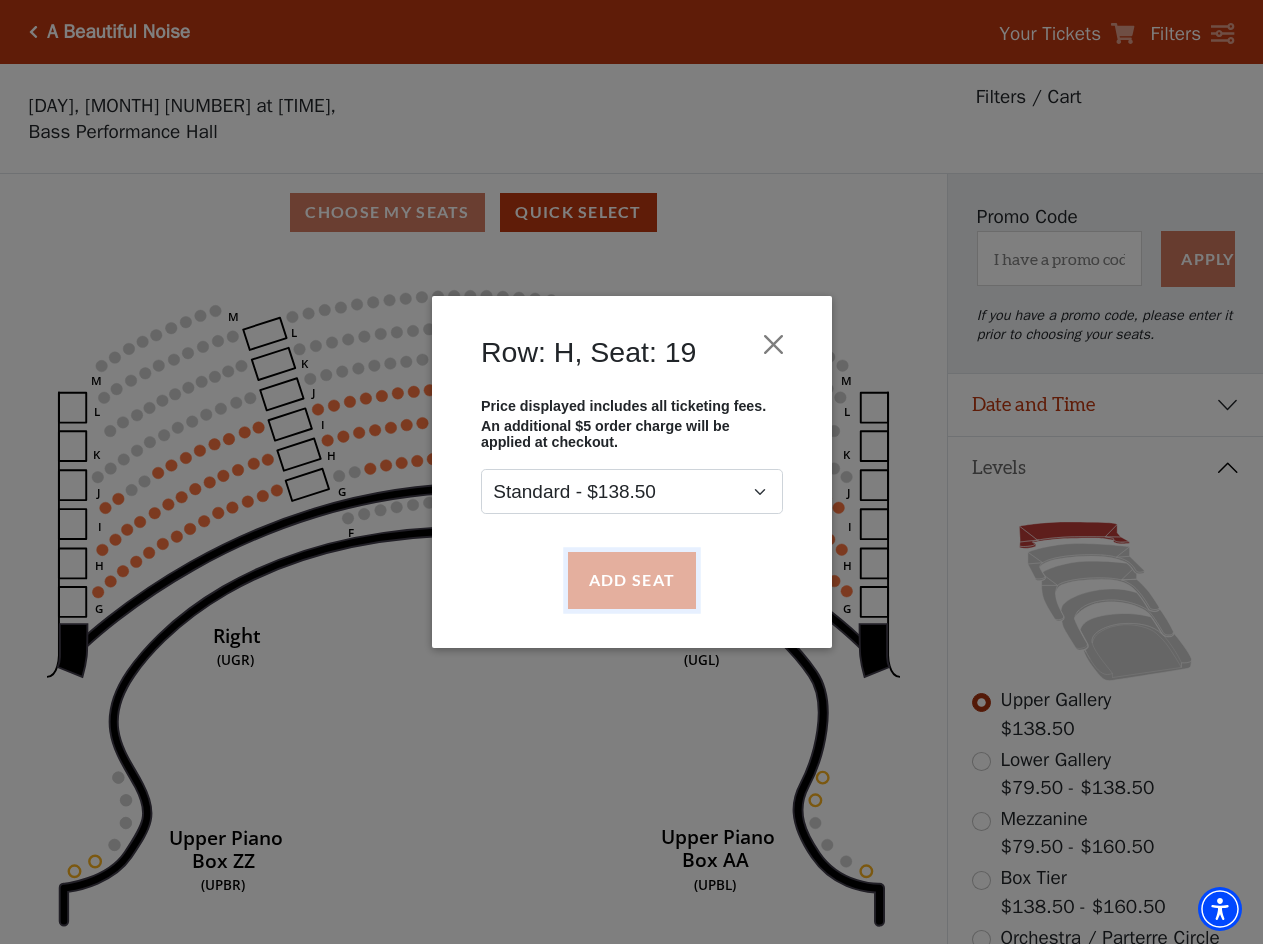 click on "Add Seat" at bounding box center (631, 580) 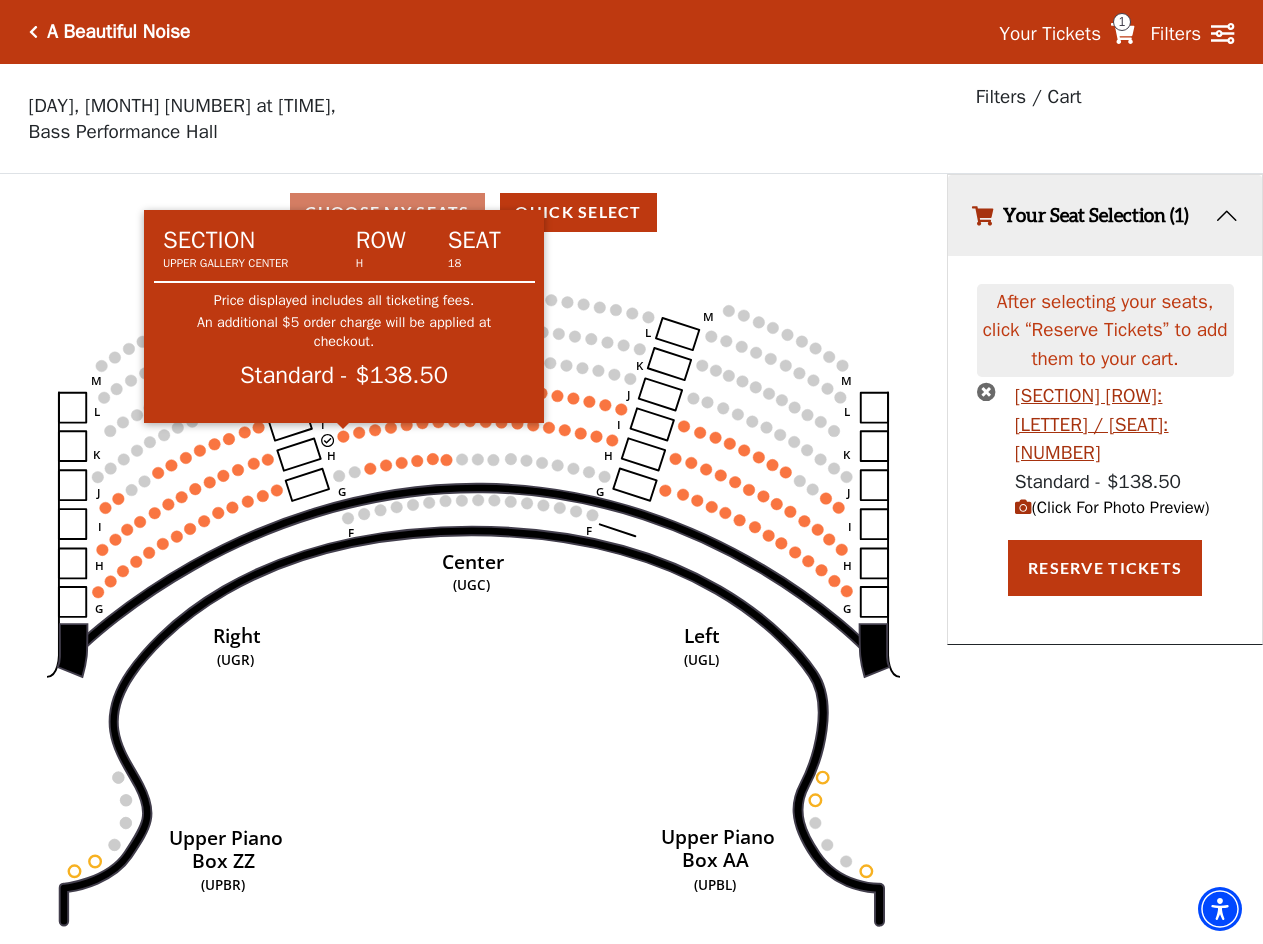 click 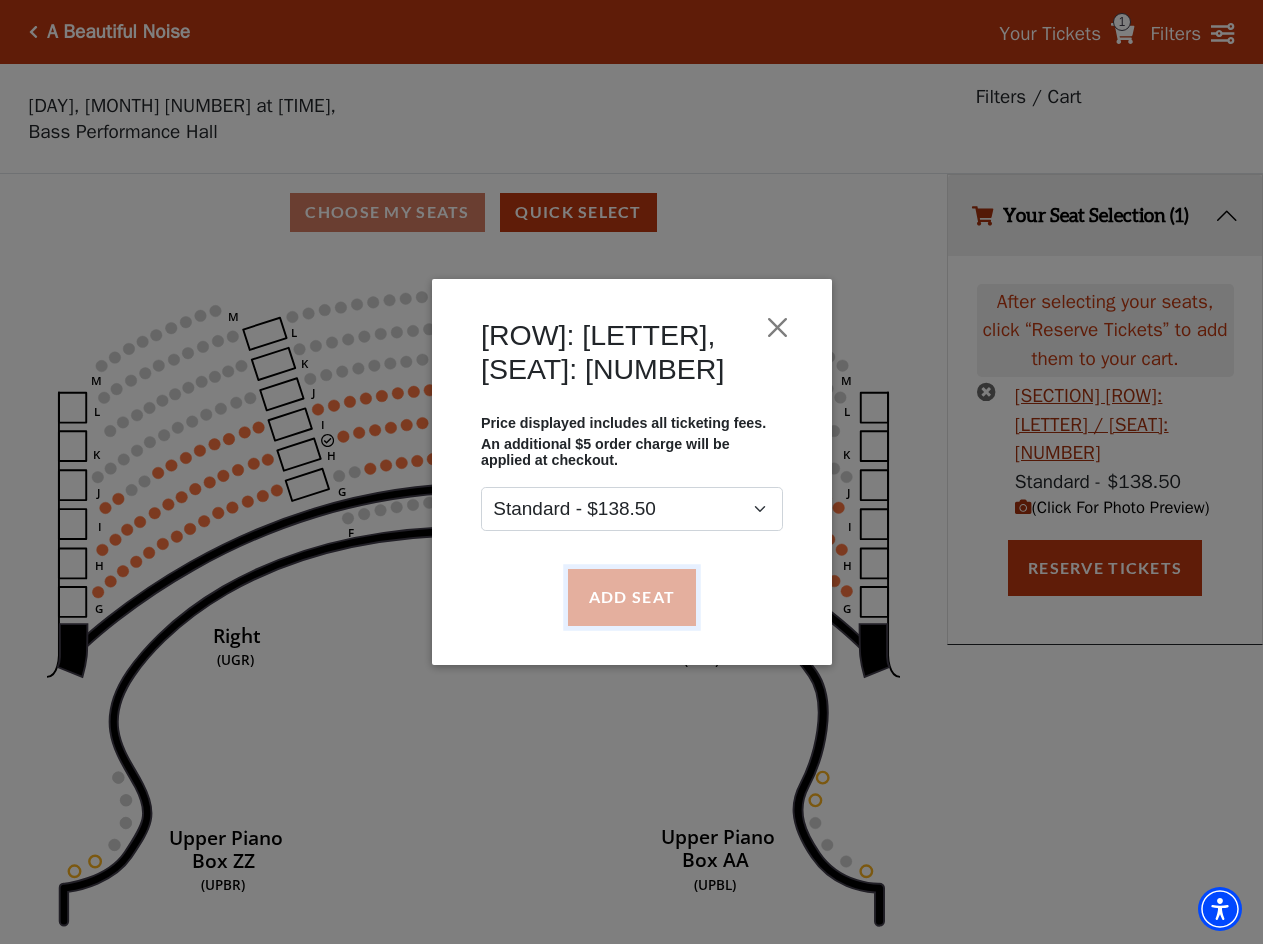 click on "Add Seat" at bounding box center (631, 597) 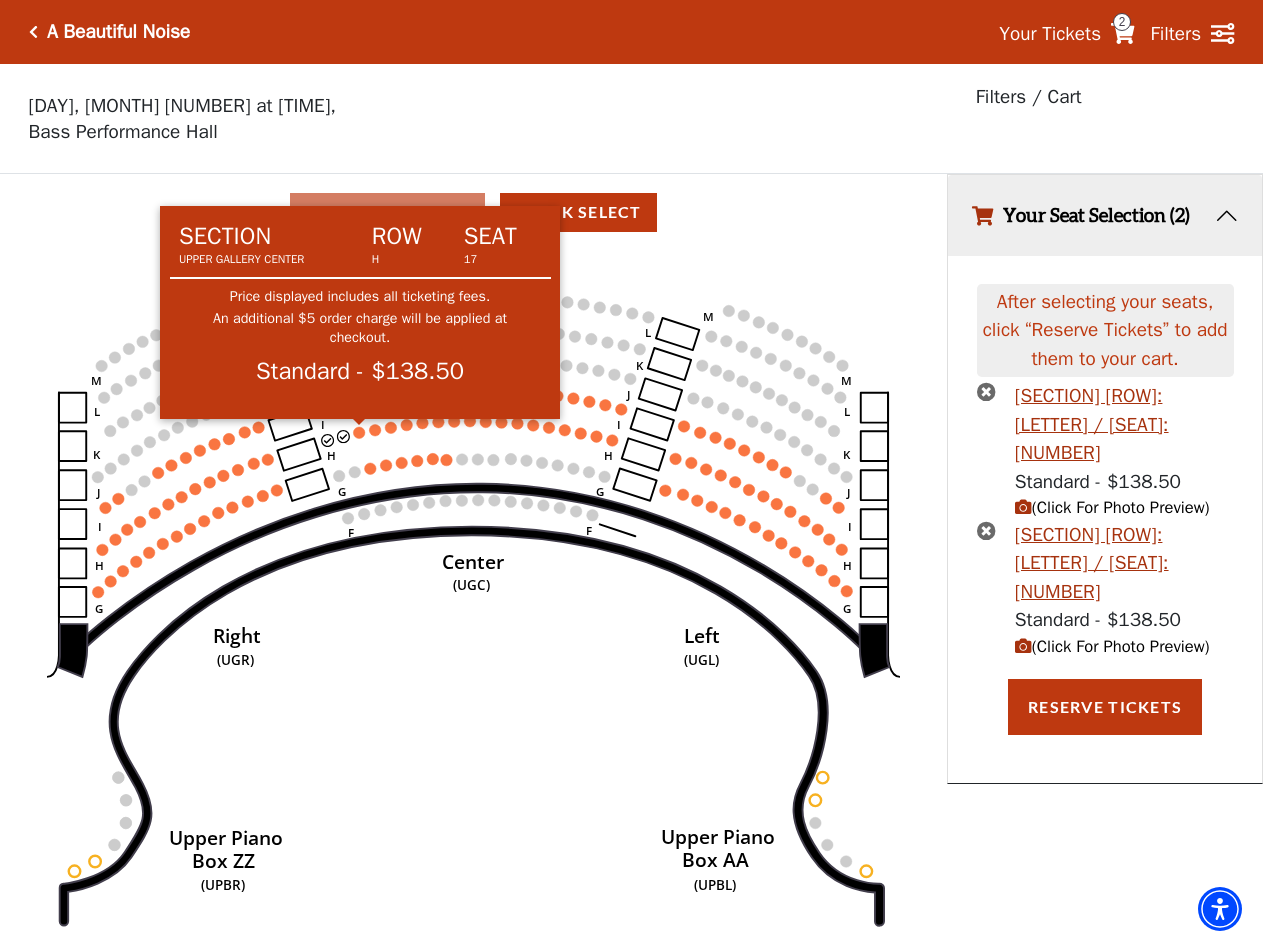 click 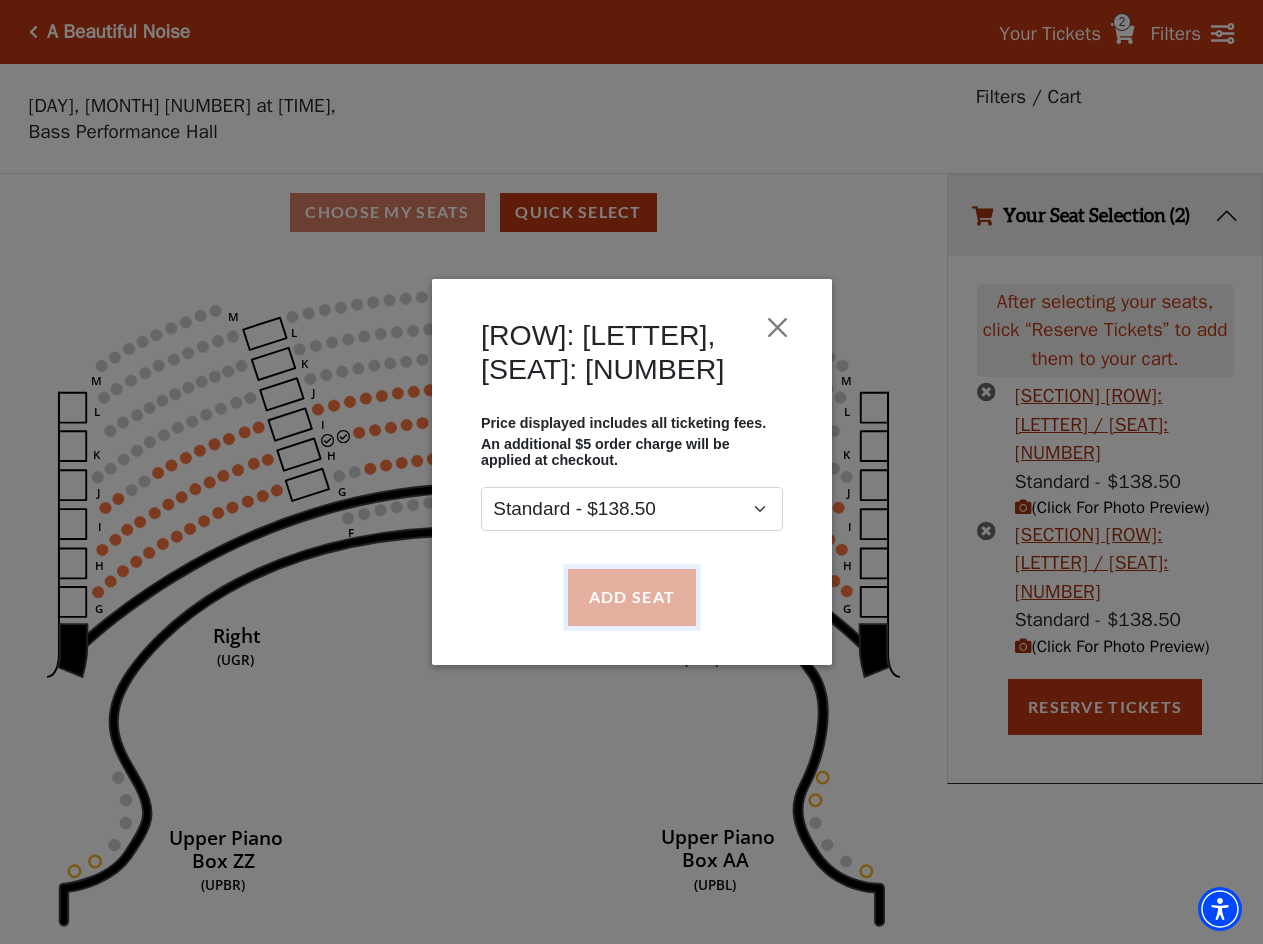 click on "Add Seat" at bounding box center [631, 597] 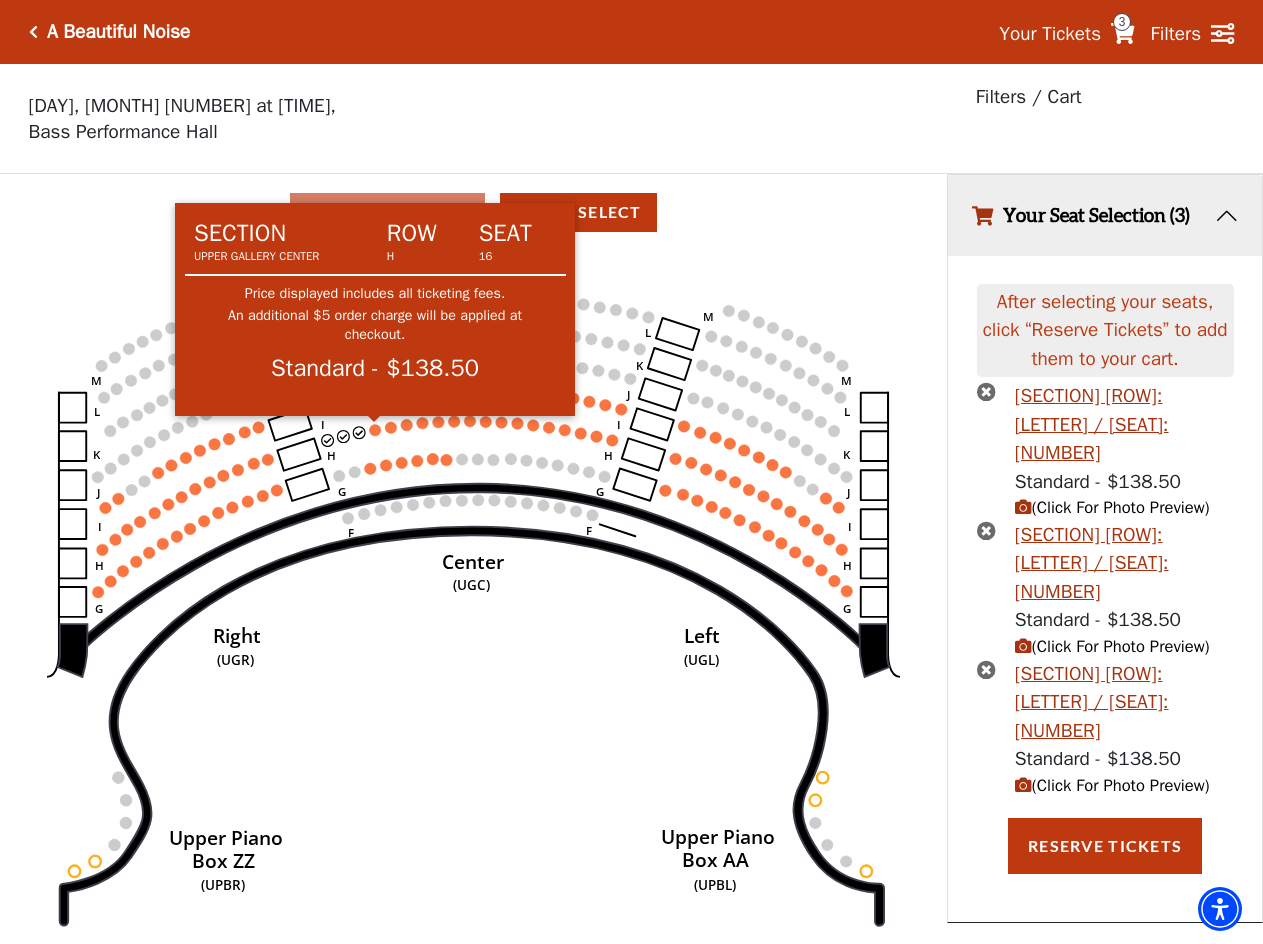 click 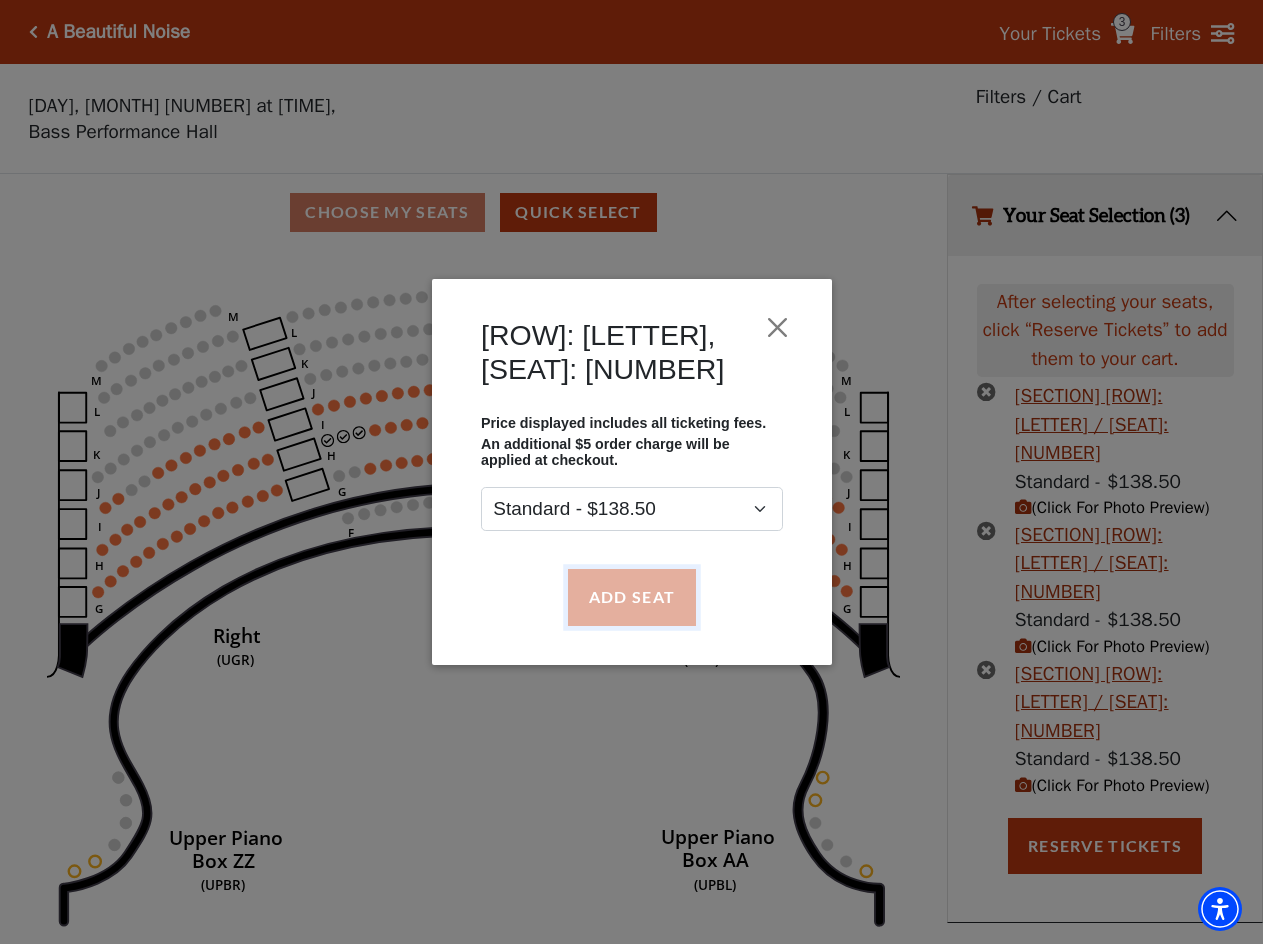 click on "Add Seat" at bounding box center [631, 597] 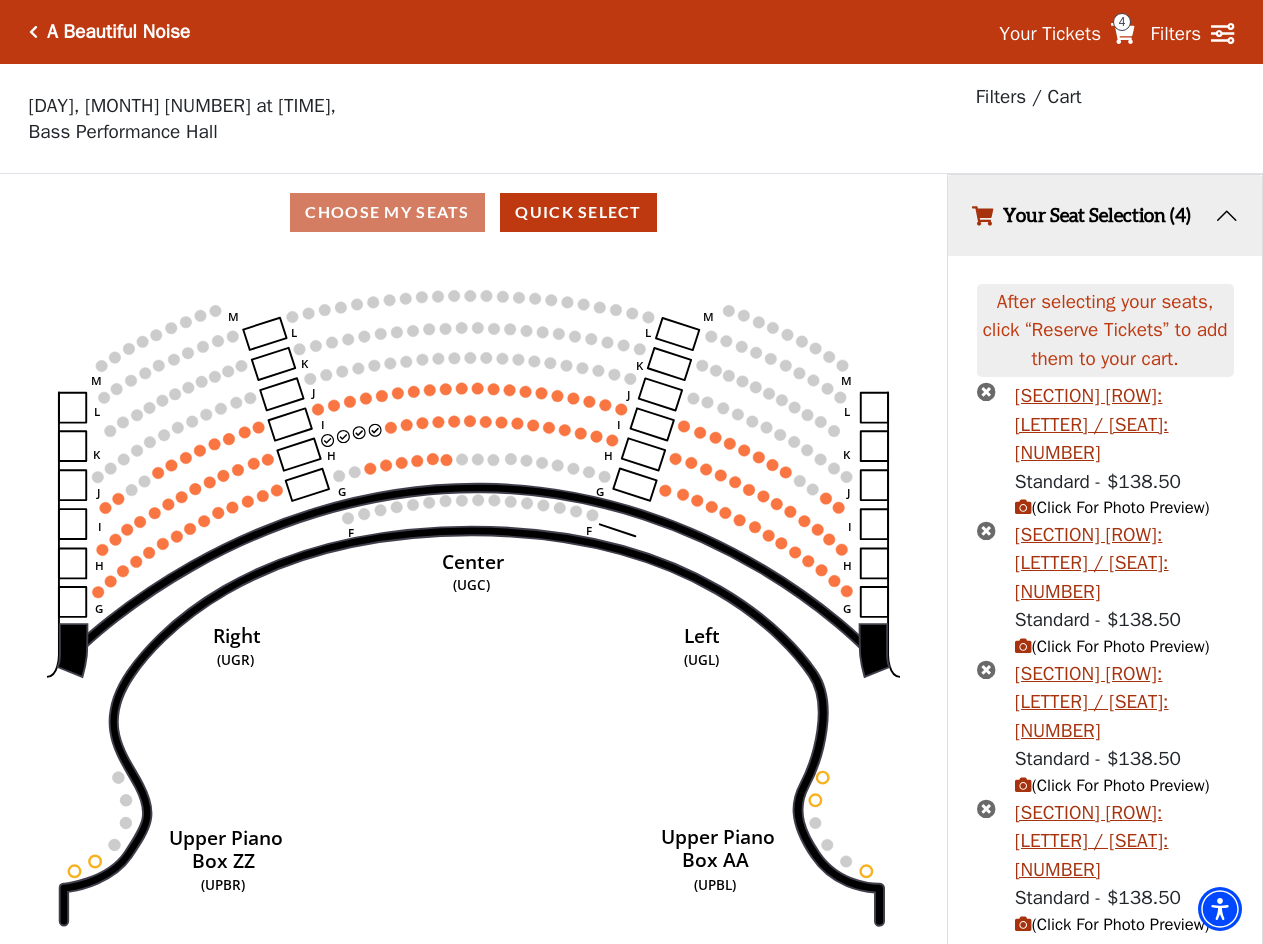 click on "Reserve Tickets" at bounding box center (1105, 985) 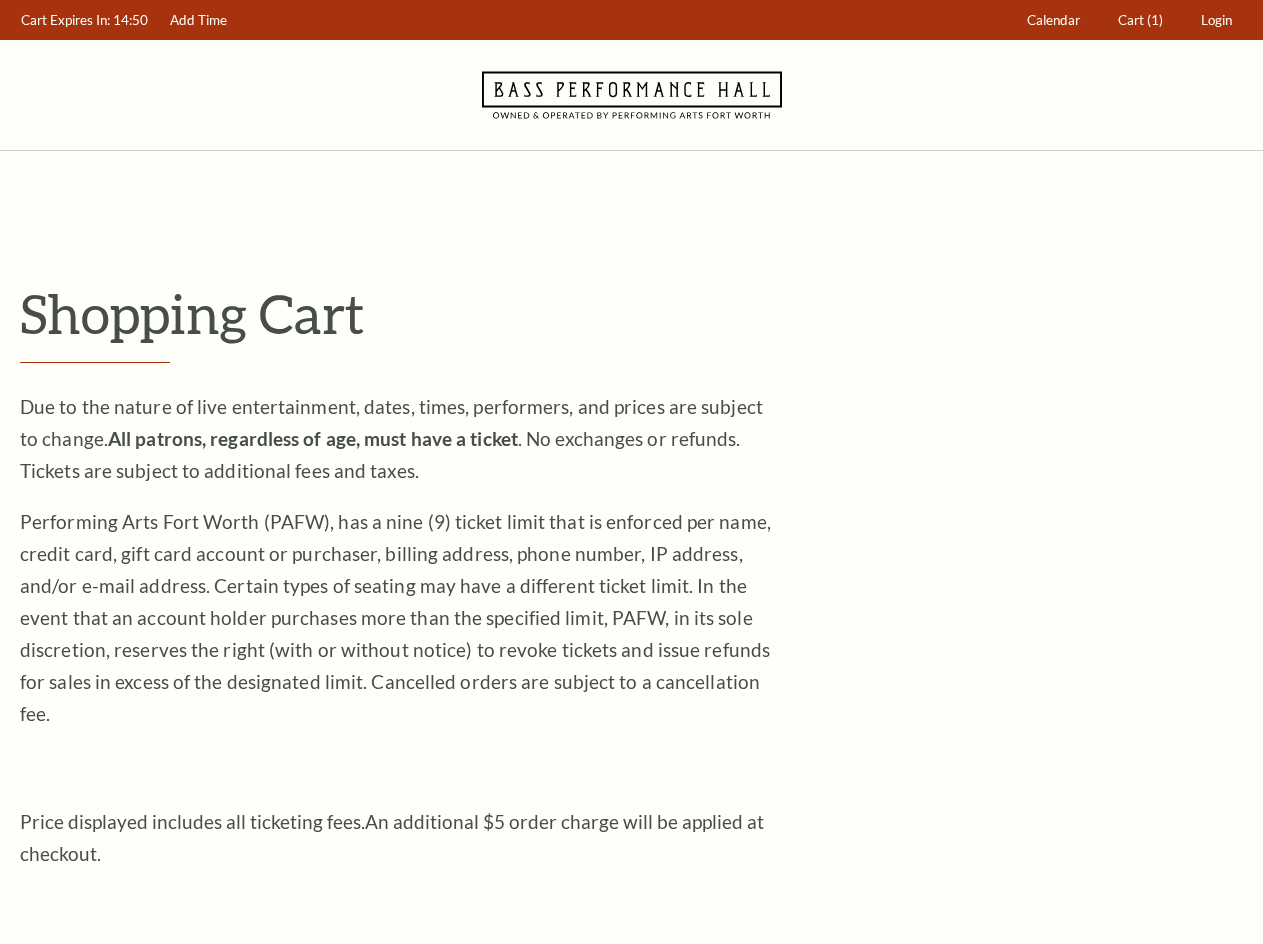 scroll, scrollTop: 0, scrollLeft: 0, axis: both 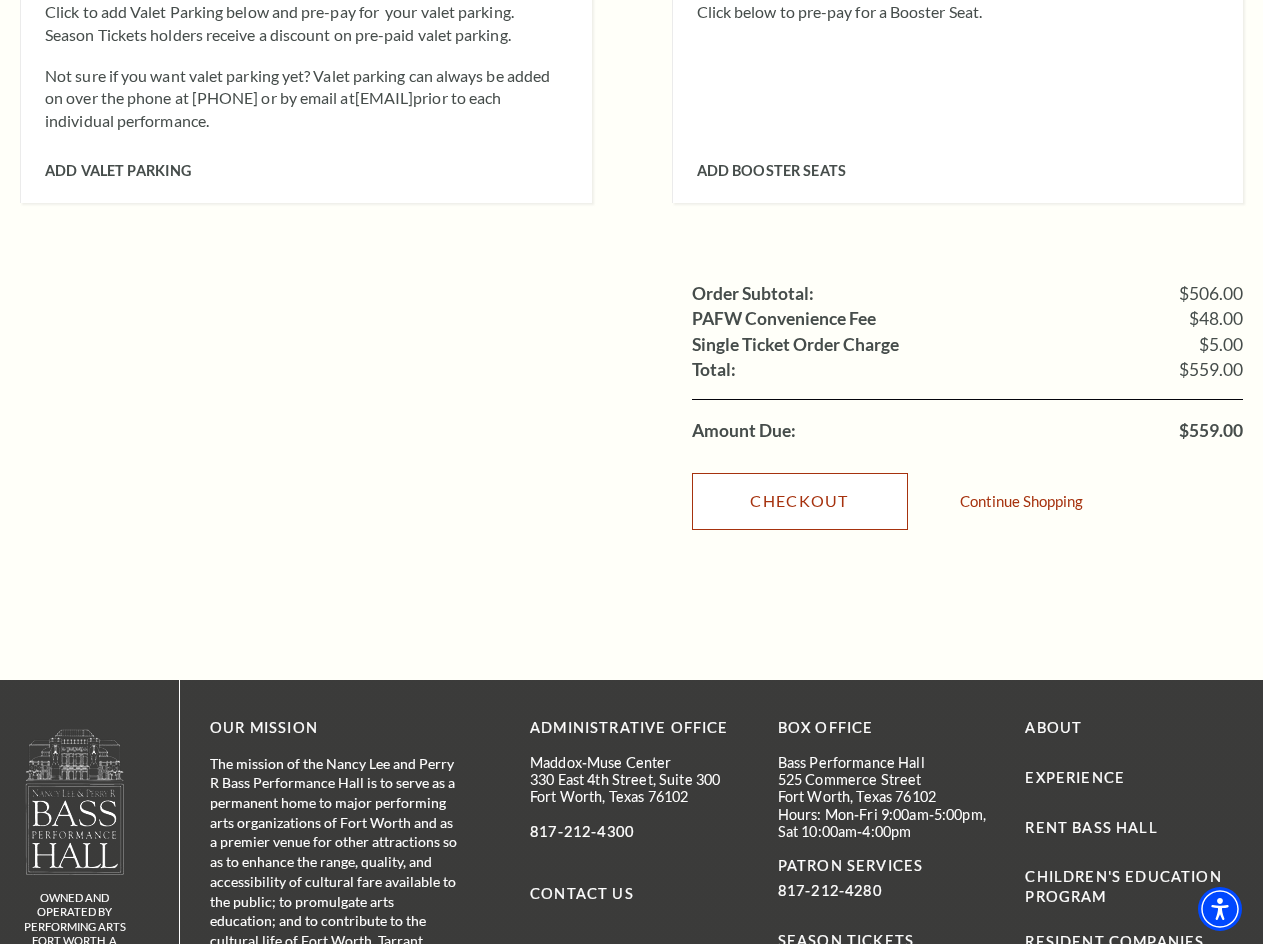 click on "Checkout" at bounding box center [800, 501] 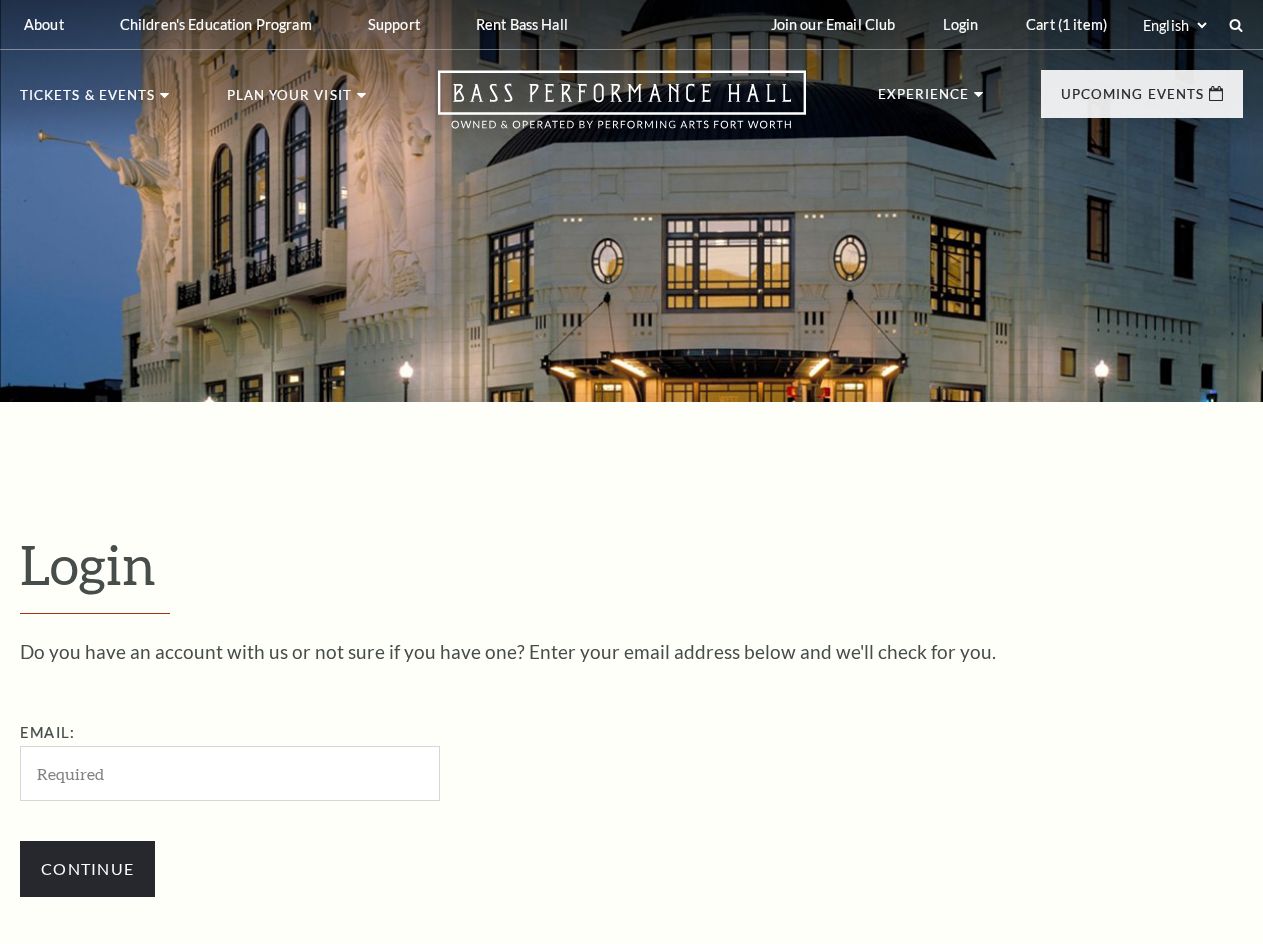 scroll, scrollTop: 532, scrollLeft: 0, axis: vertical 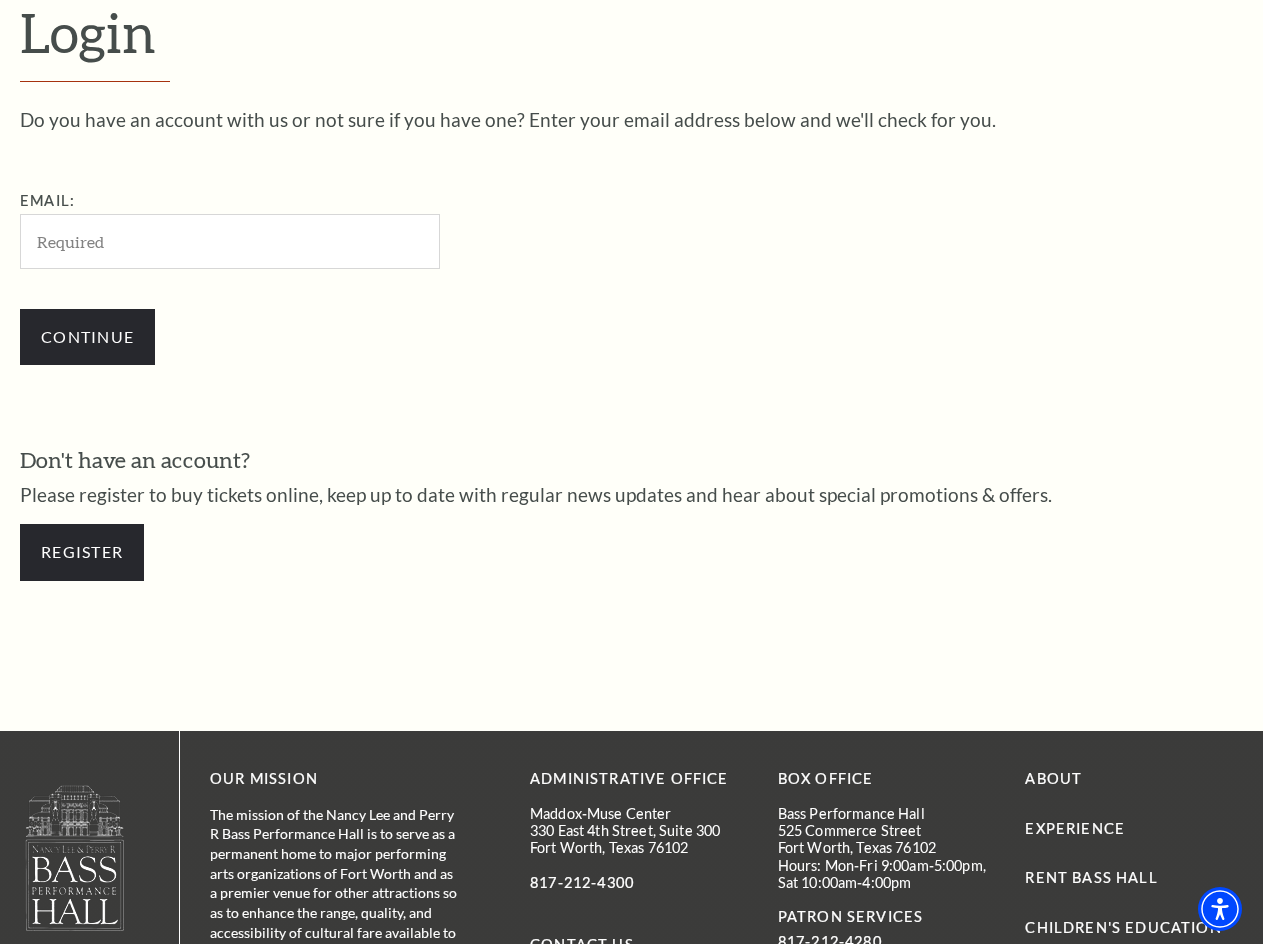 click on "Email:" at bounding box center (230, 241) 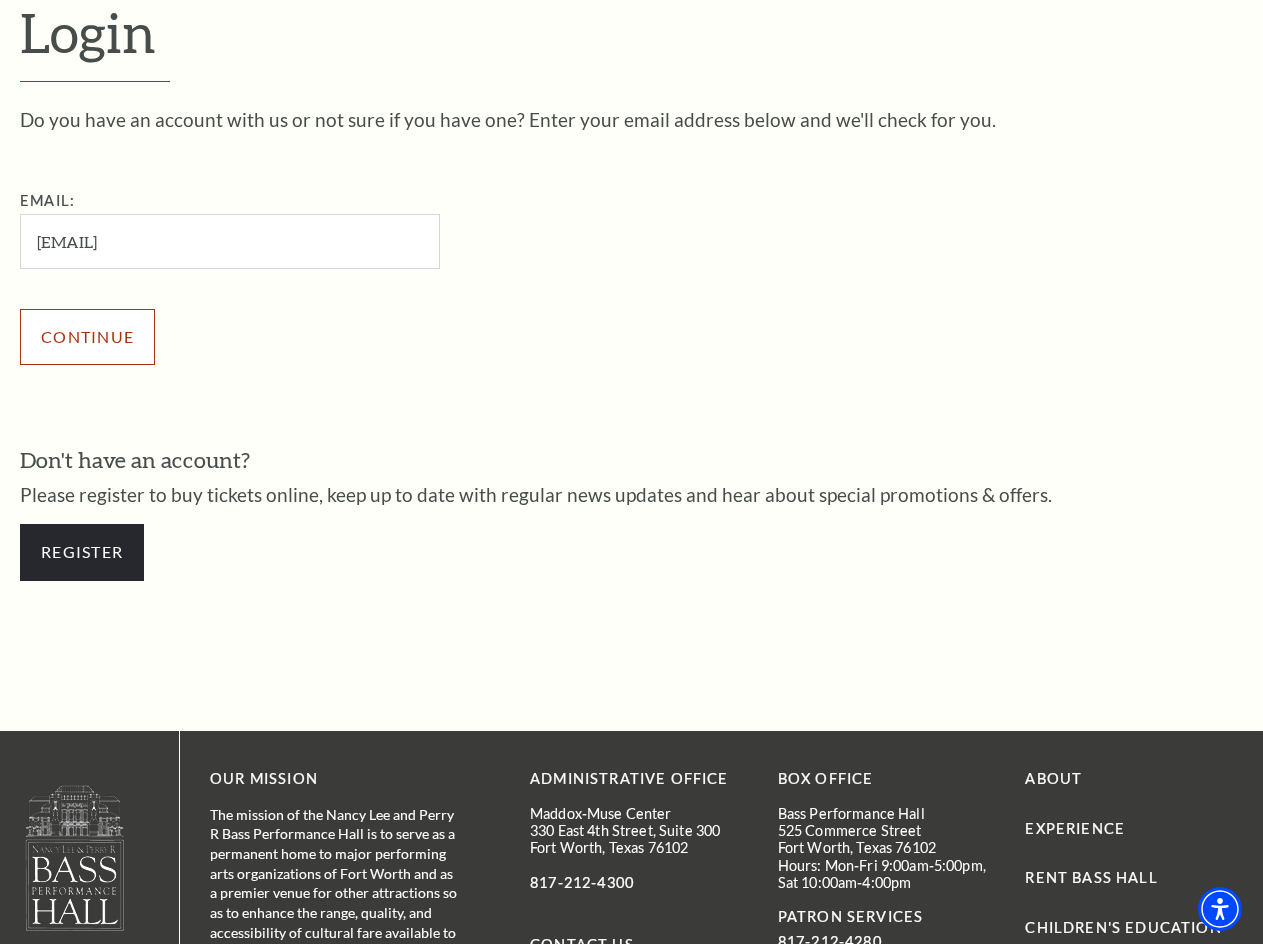click on "Continue" at bounding box center [87, 337] 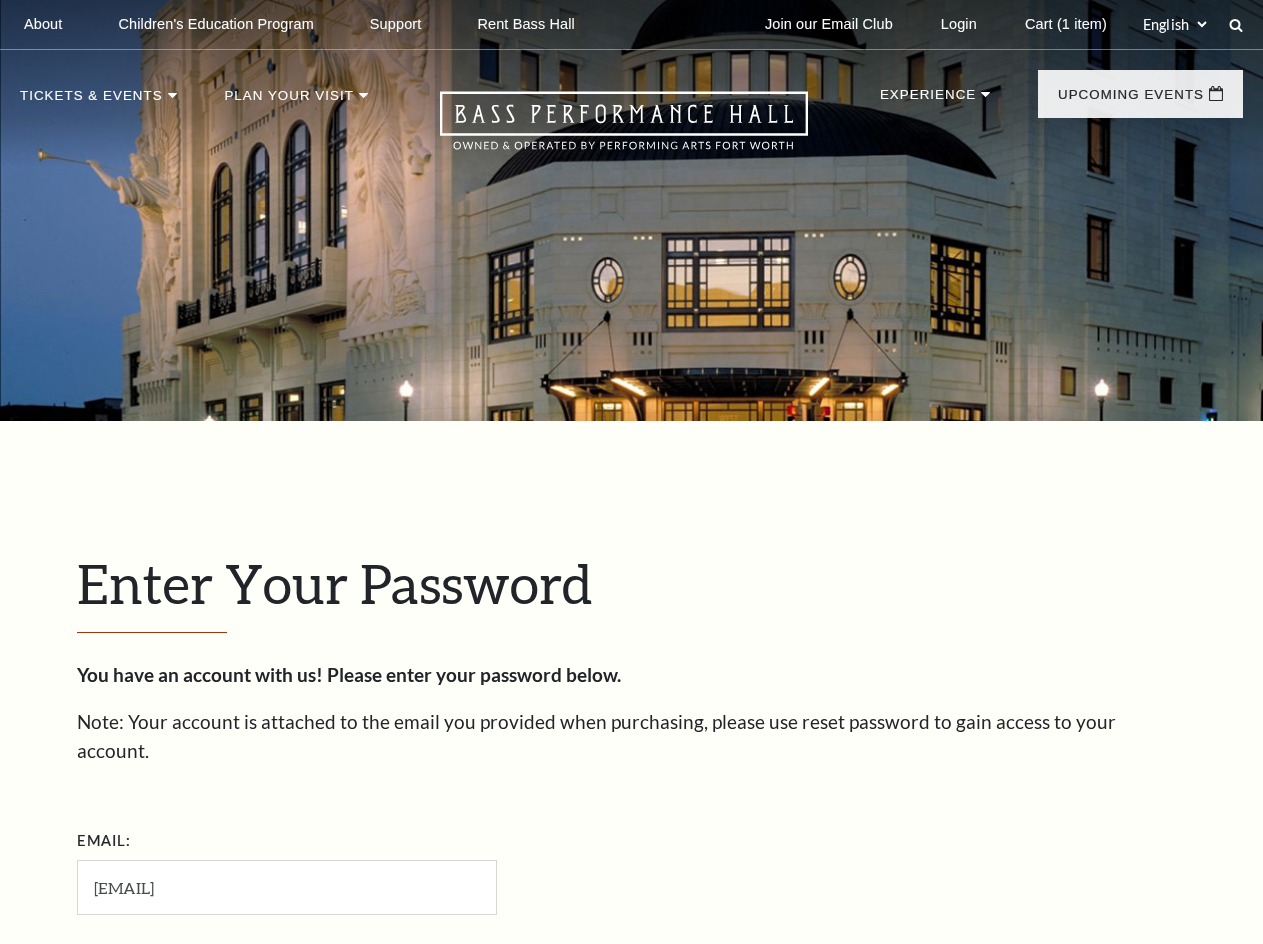 scroll, scrollTop: 53, scrollLeft: 0, axis: vertical 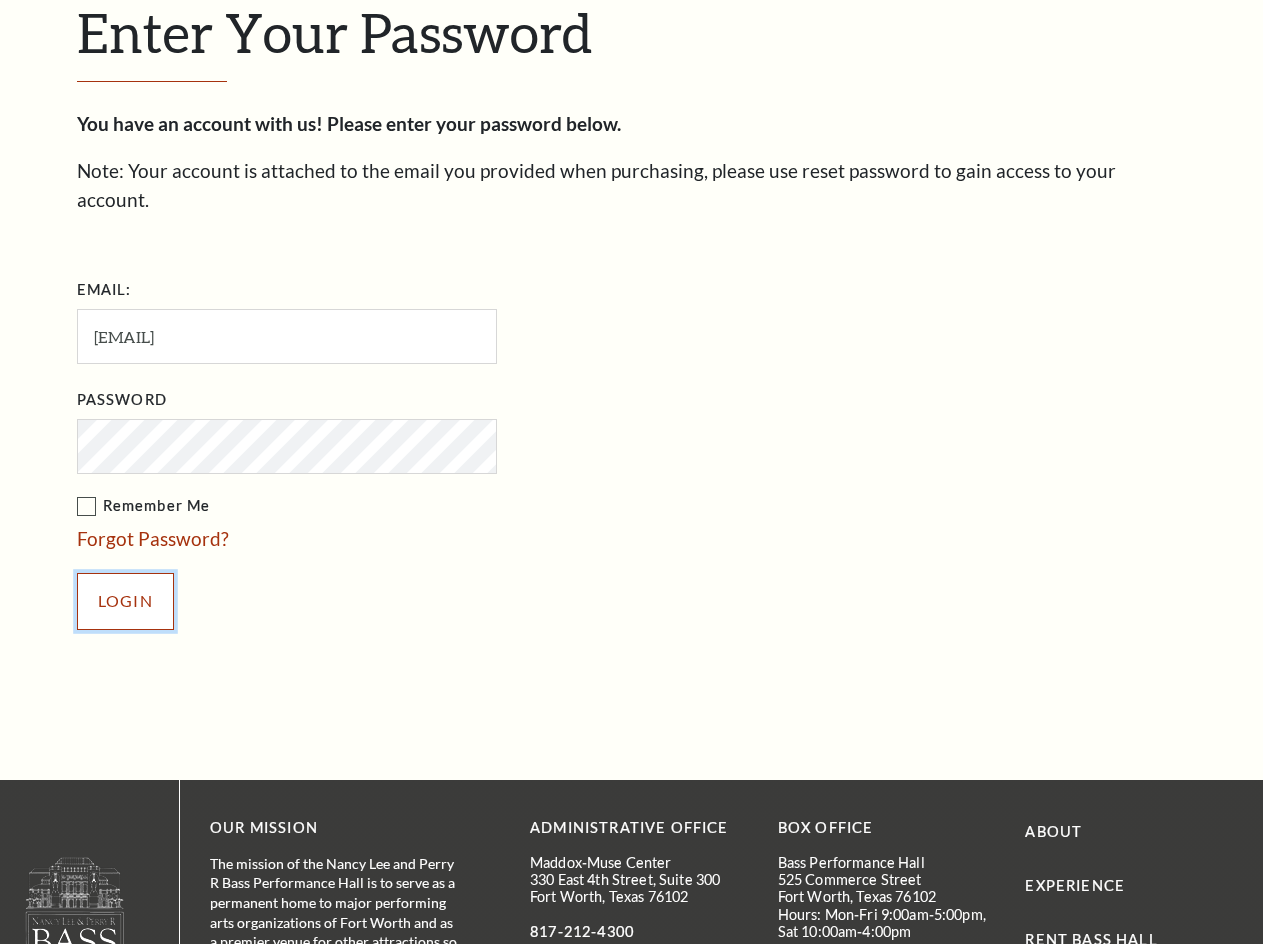 click on "Login" at bounding box center [125, 601] 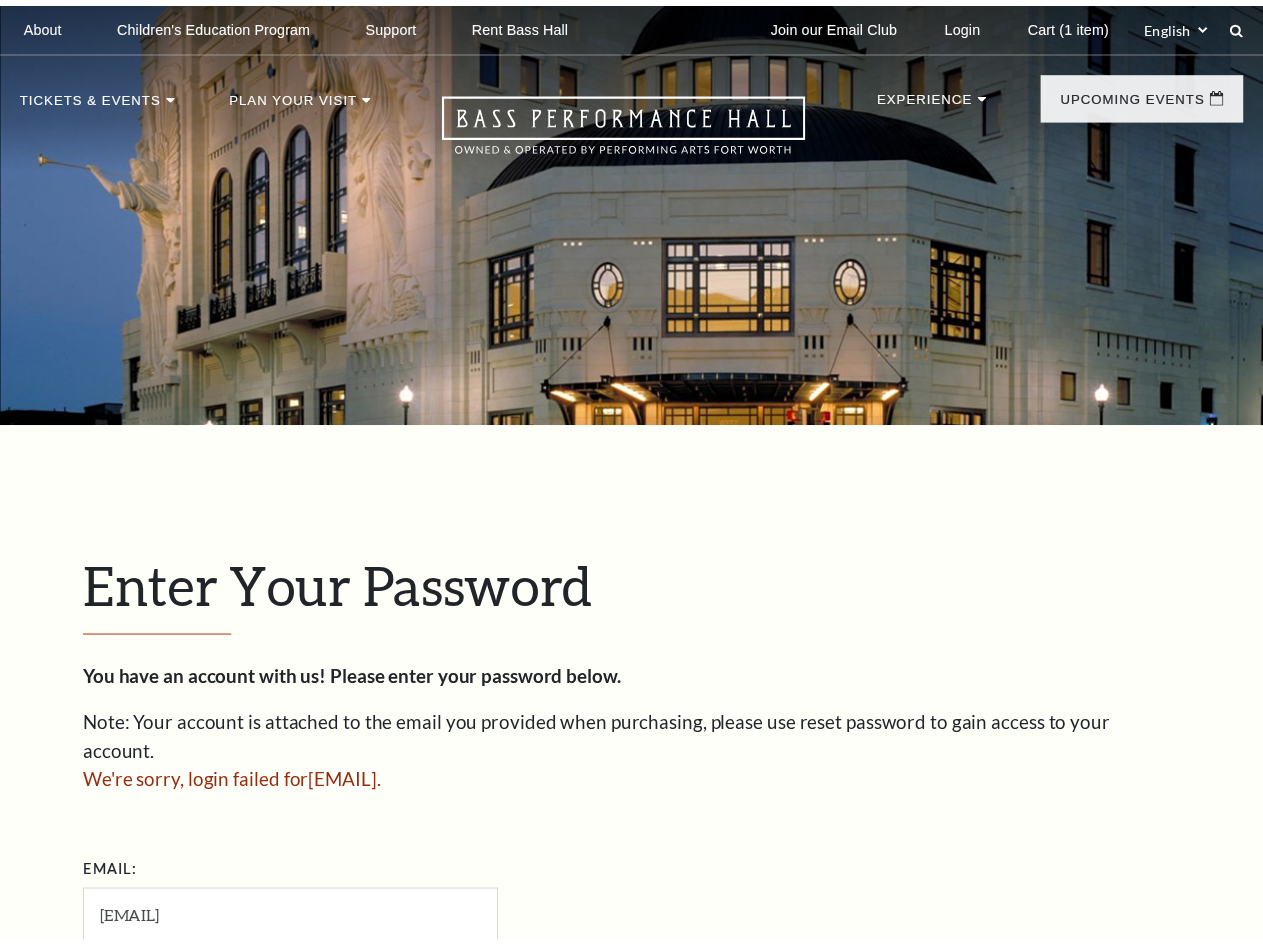 scroll, scrollTop: 526, scrollLeft: 0, axis: vertical 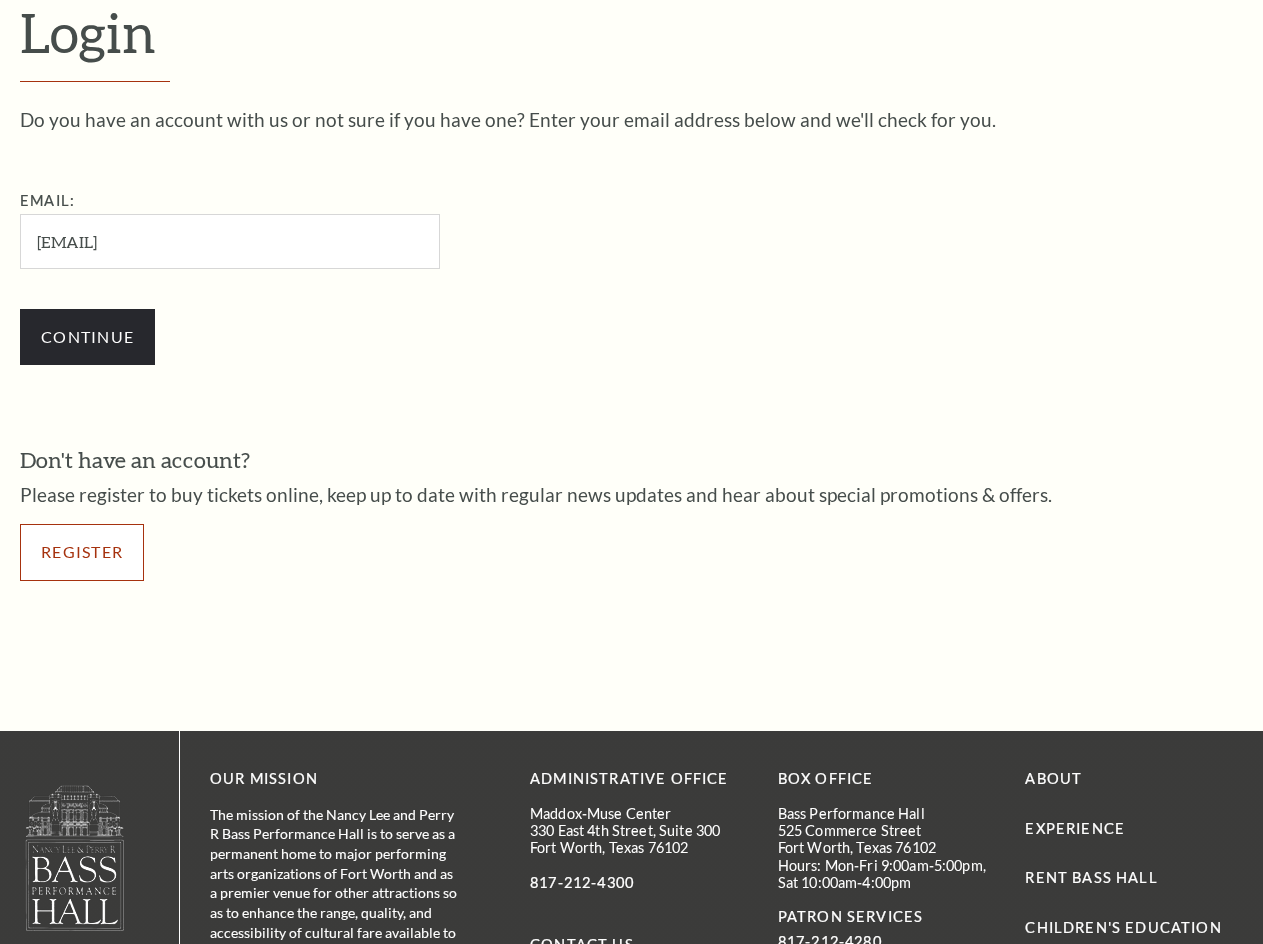 click on "Register" at bounding box center [82, 552] 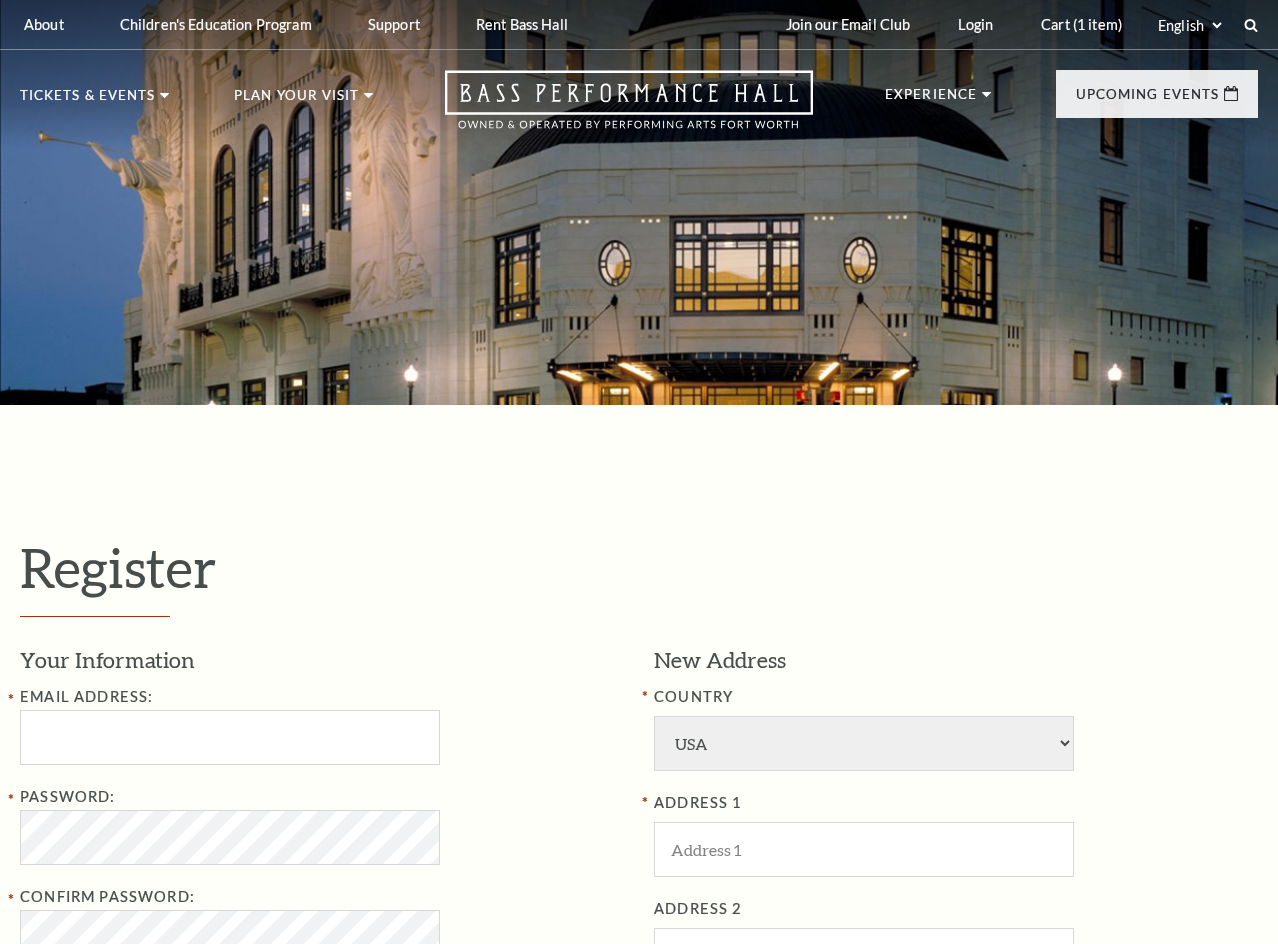 select on "1" 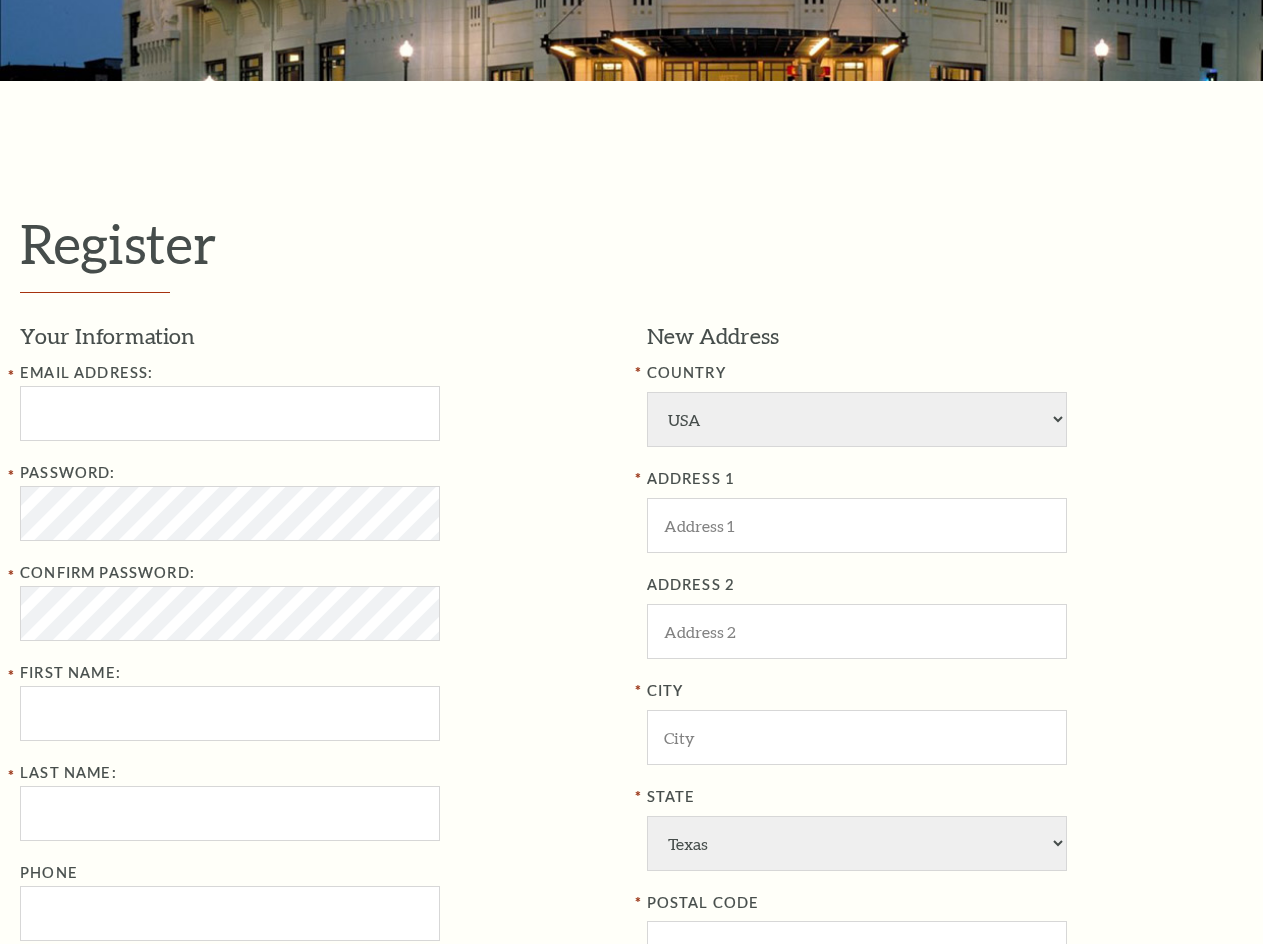 scroll, scrollTop: 0, scrollLeft: 0, axis: both 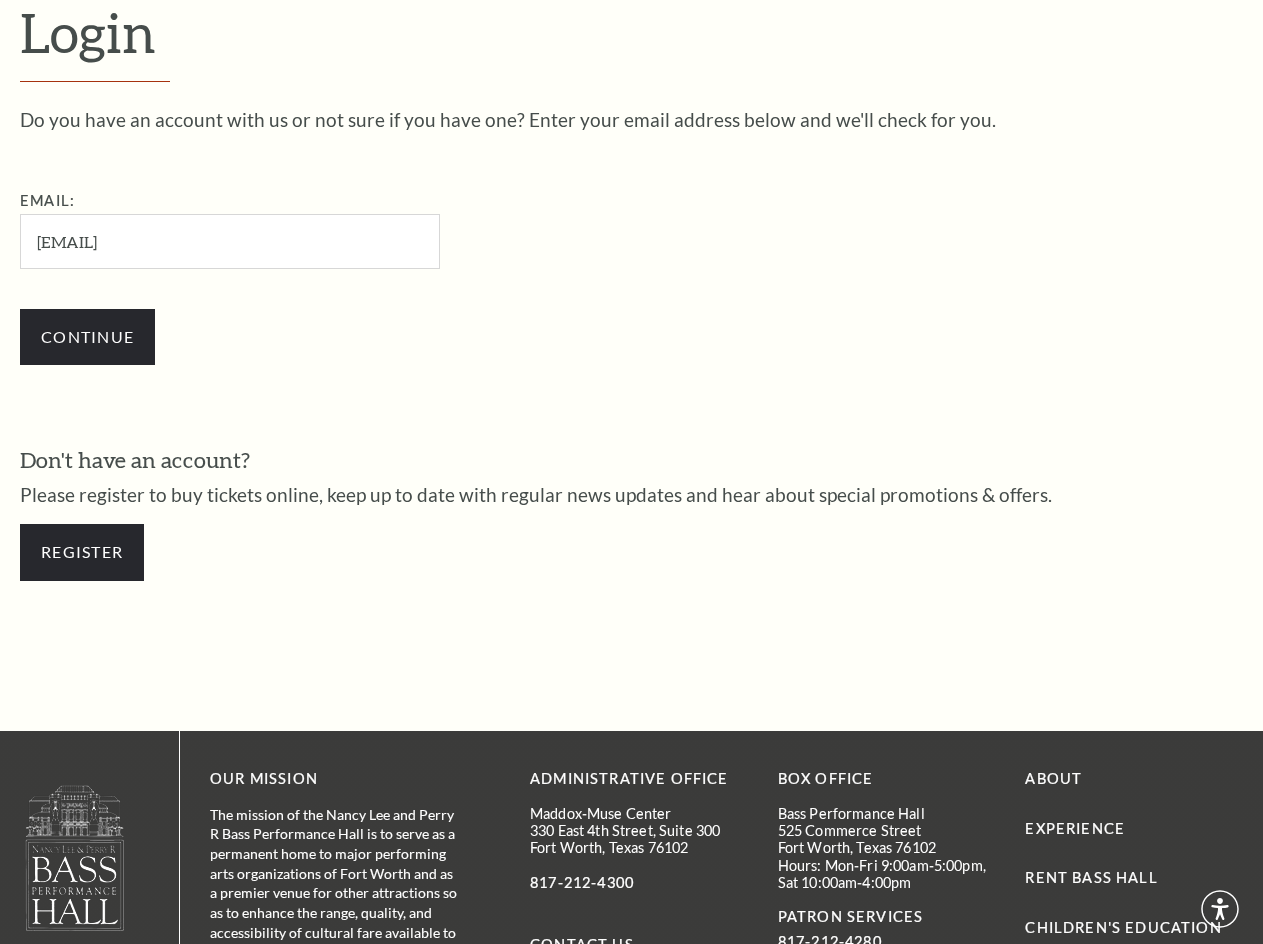 click on "[EMAIL]" at bounding box center [230, 241] 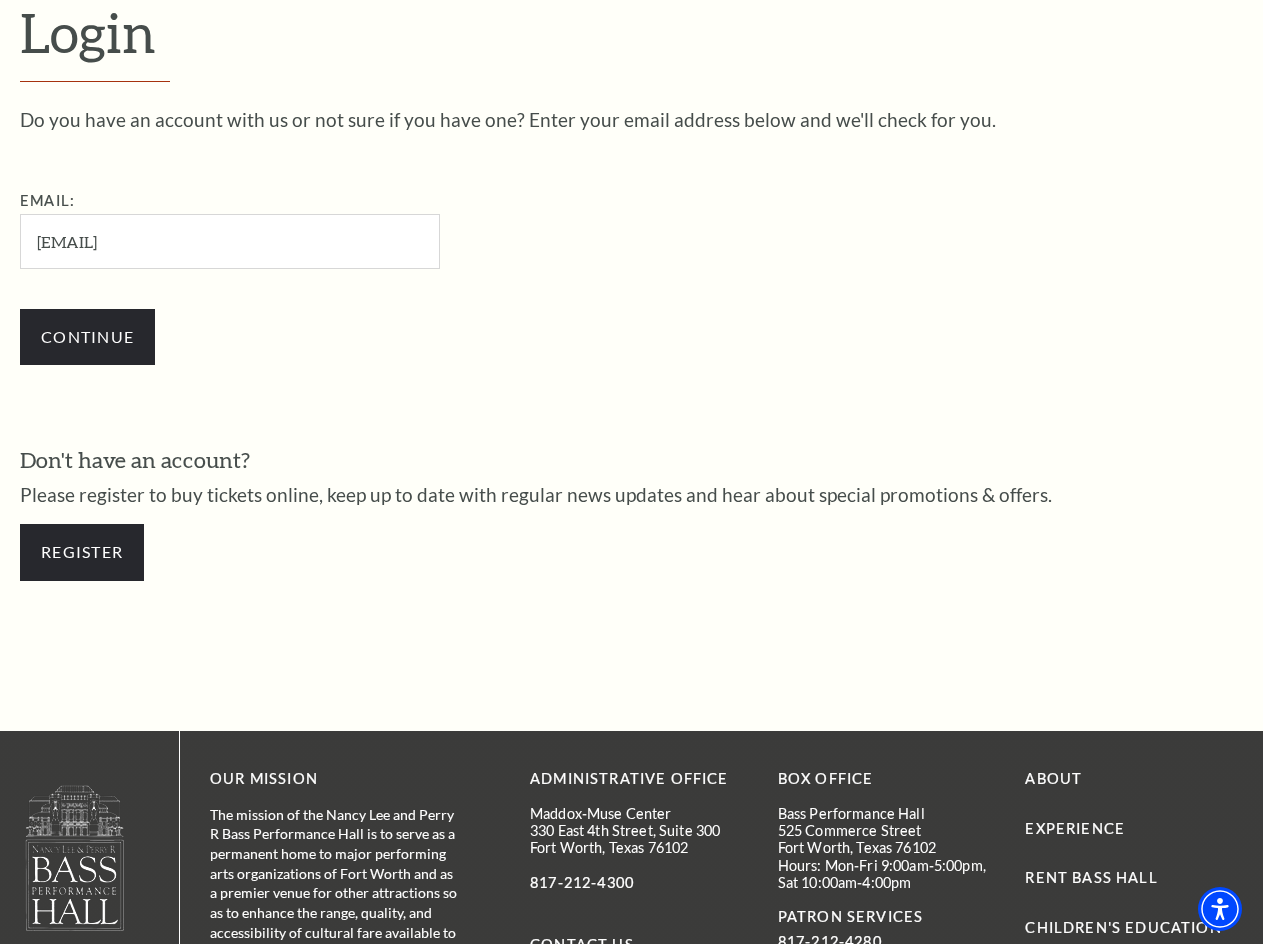 click on "[EMAIL]" at bounding box center (230, 241) 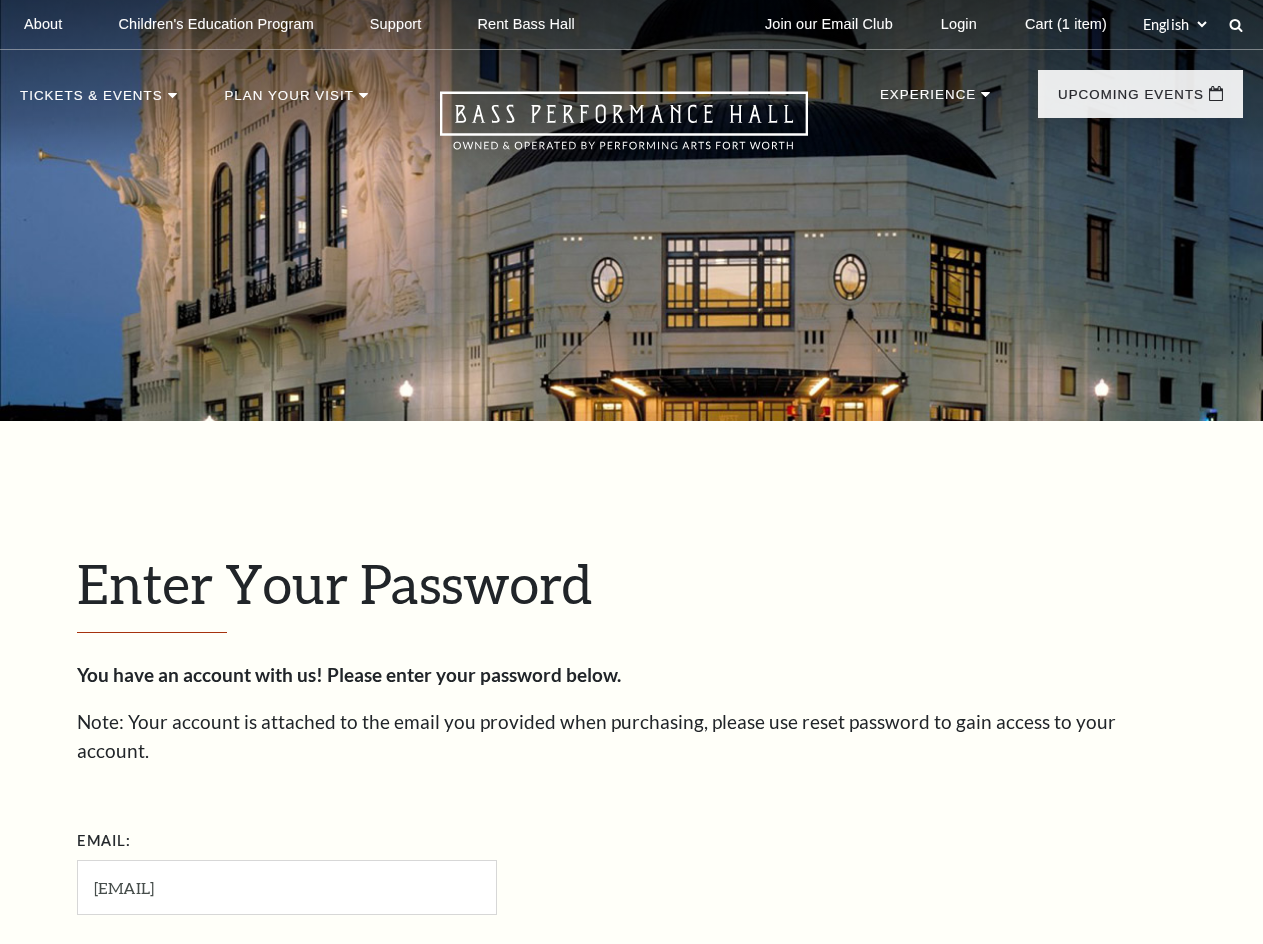scroll, scrollTop: 551, scrollLeft: 0, axis: vertical 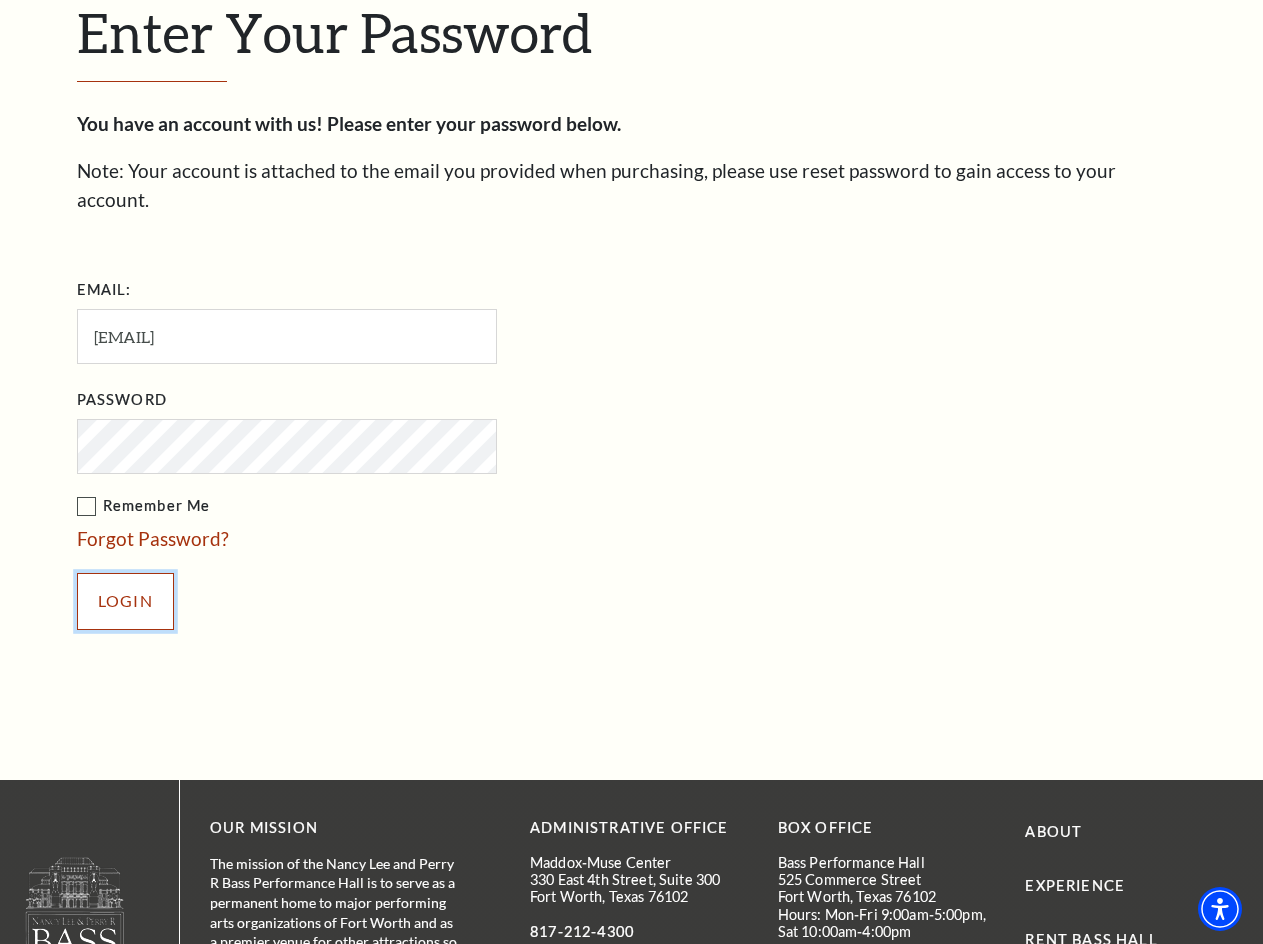 click on "Login" at bounding box center (125, 601) 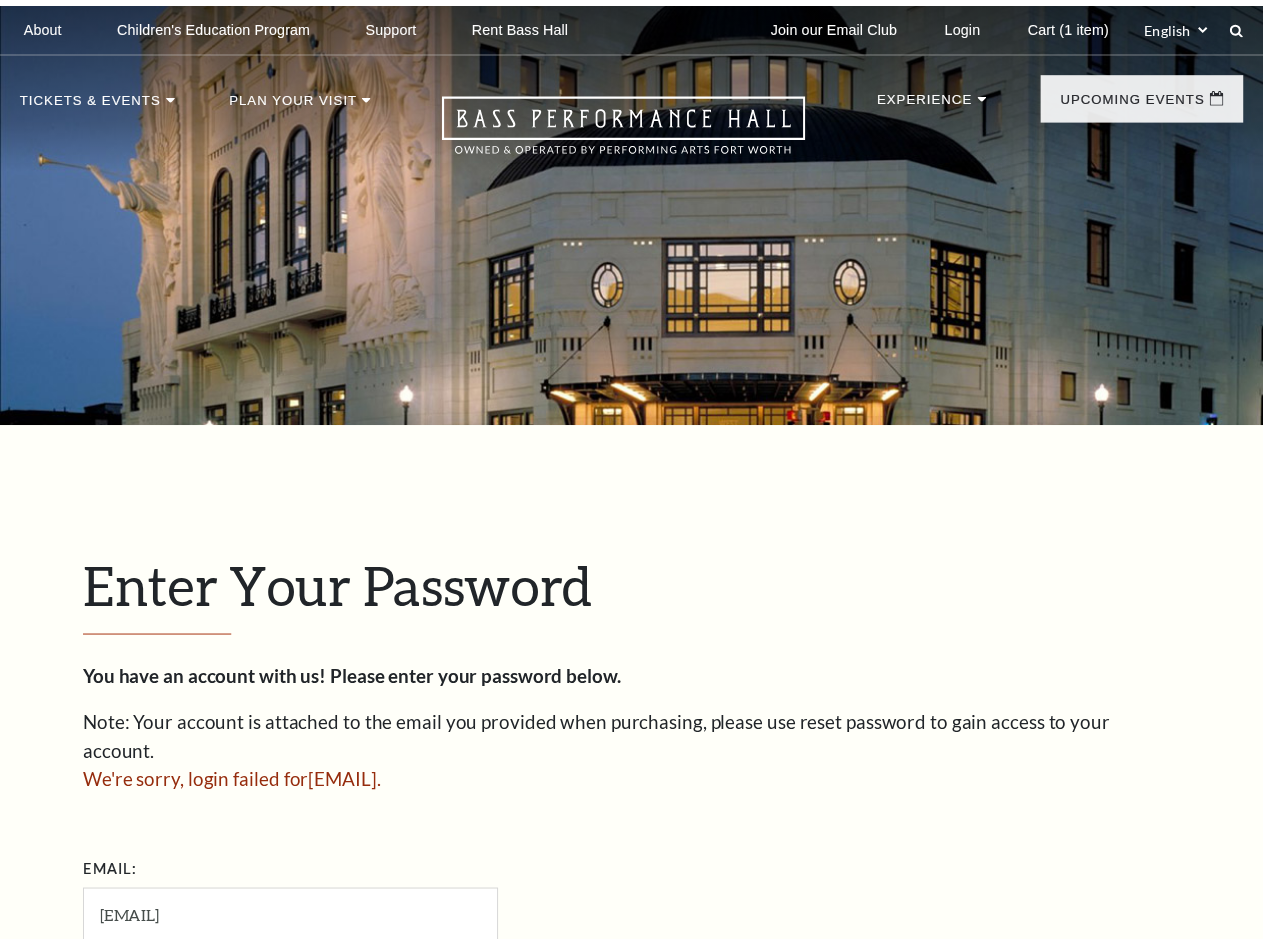 scroll, scrollTop: 526, scrollLeft: 0, axis: vertical 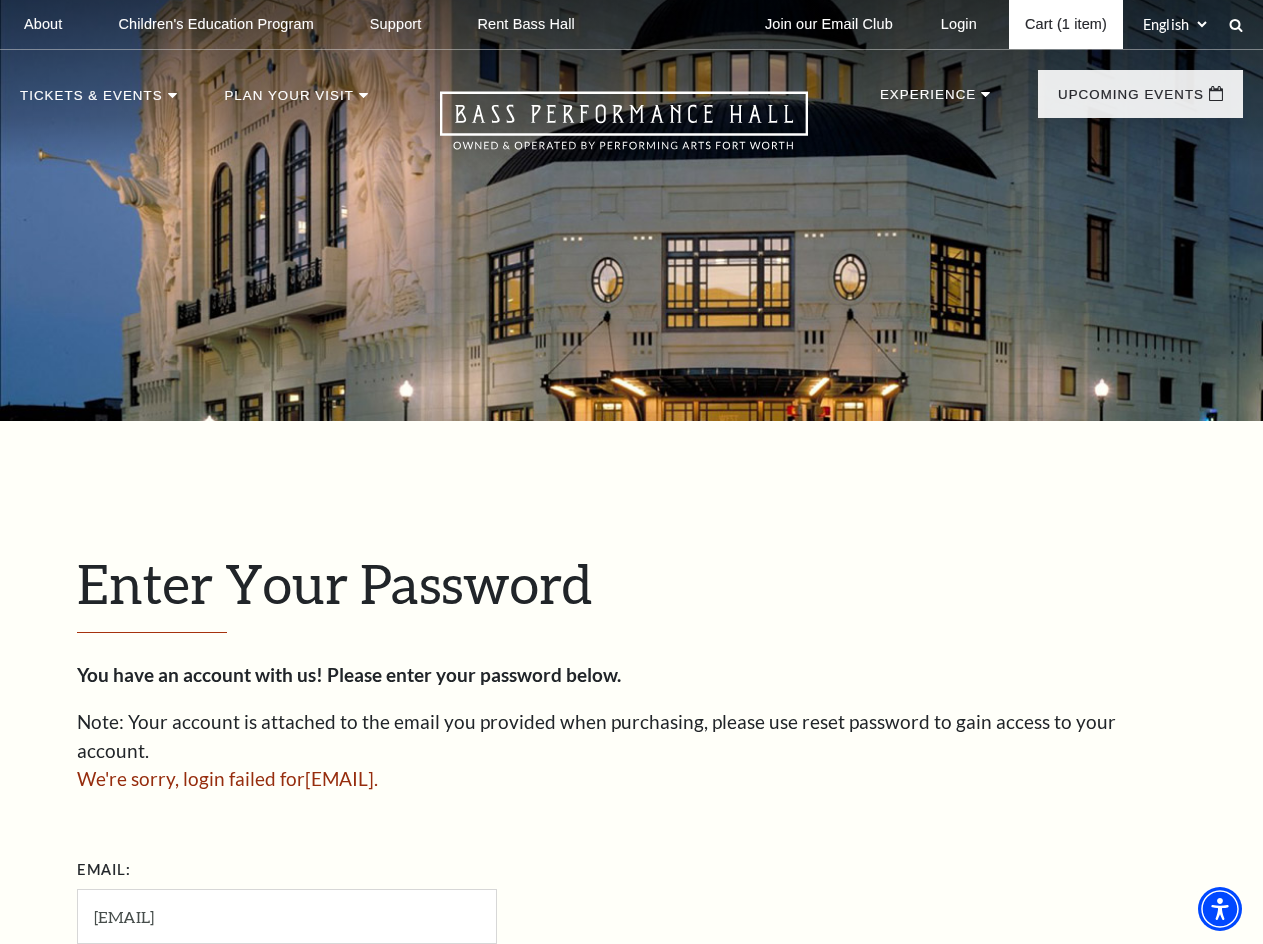 click on "Cart (1 item)" at bounding box center (1066, 24) 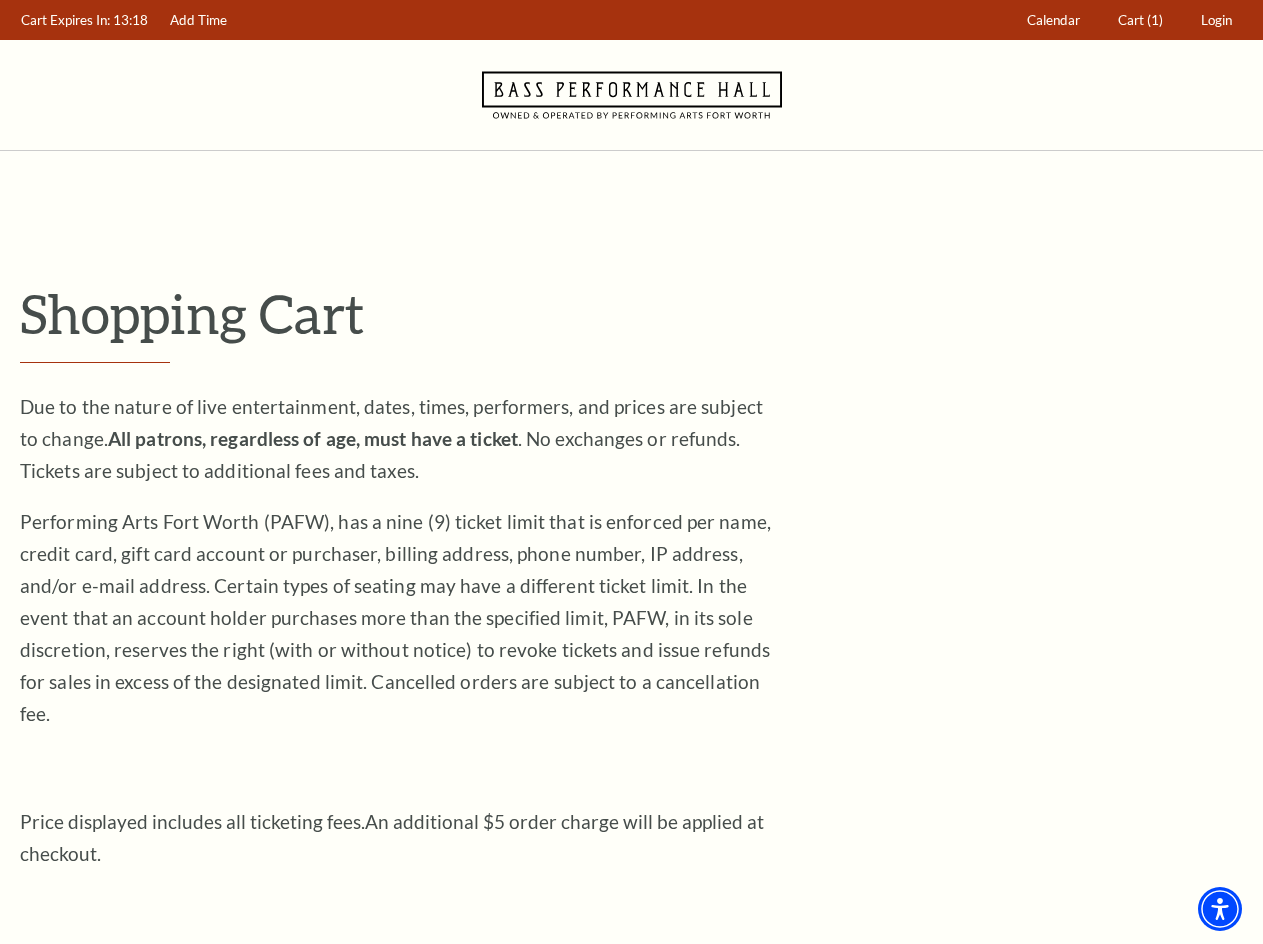 scroll, scrollTop: 0, scrollLeft: 0, axis: both 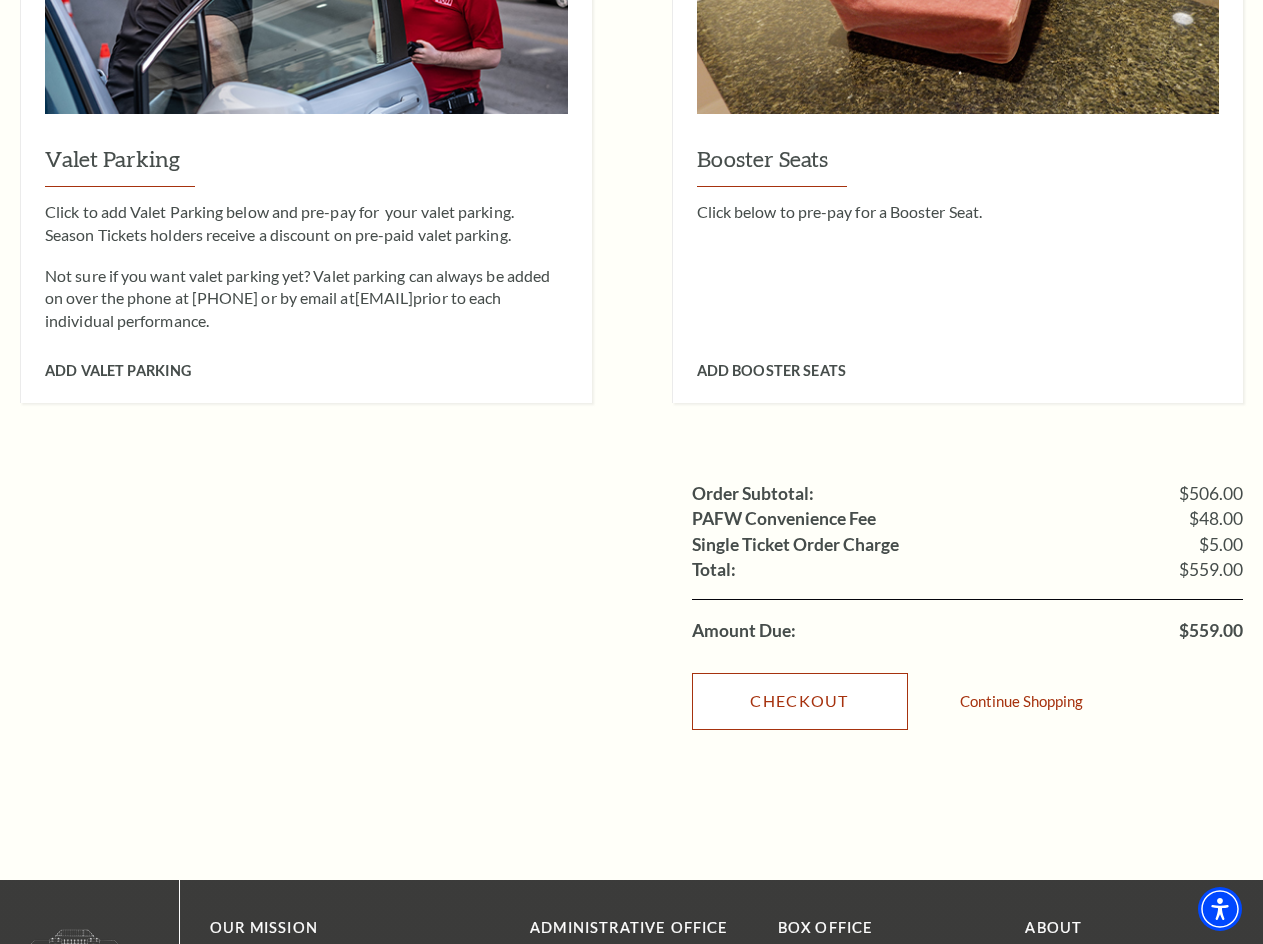 click on "Checkout" at bounding box center [800, 701] 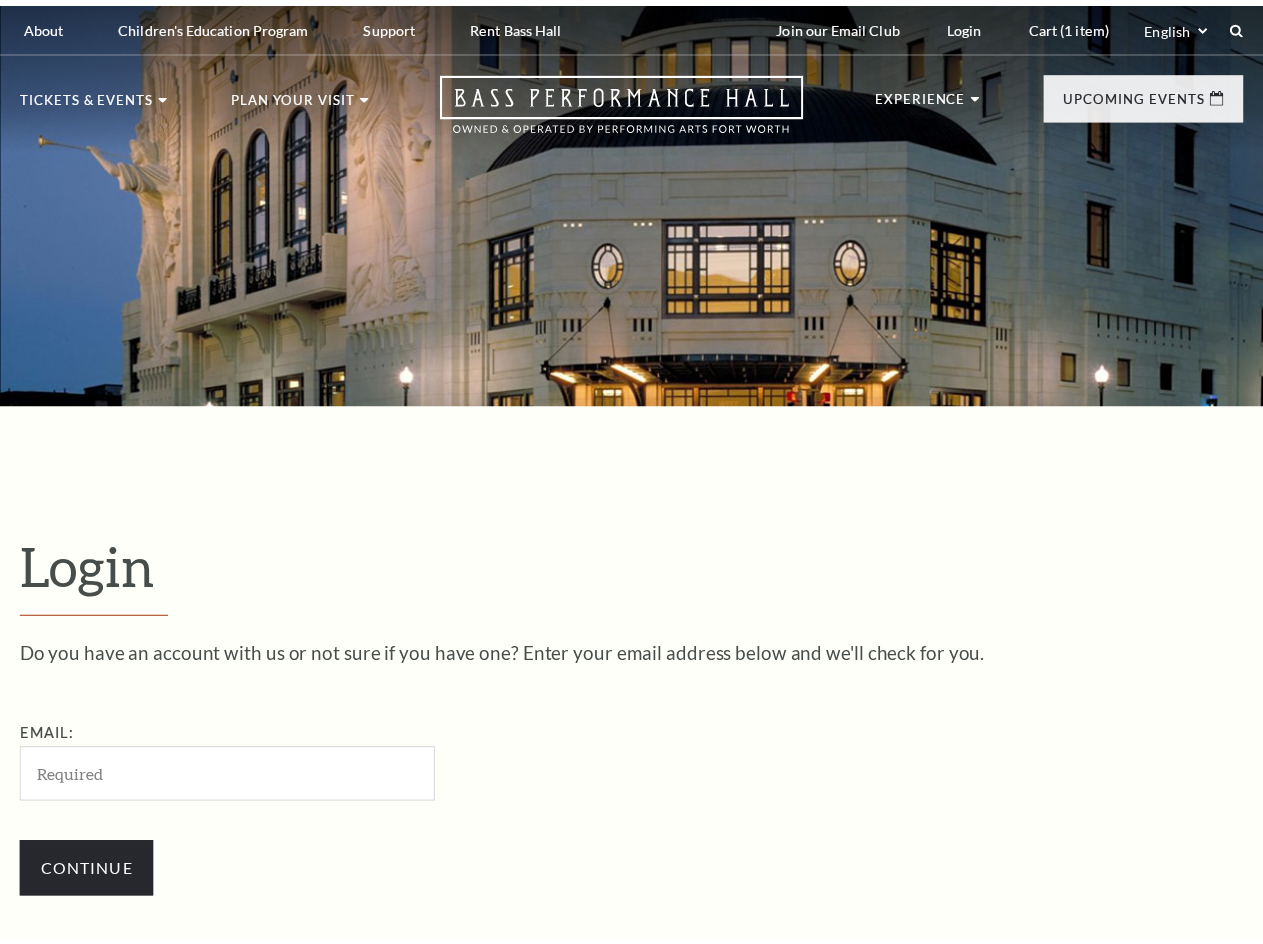 scroll, scrollTop: 532, scrollLeft: 0, axis: vertical 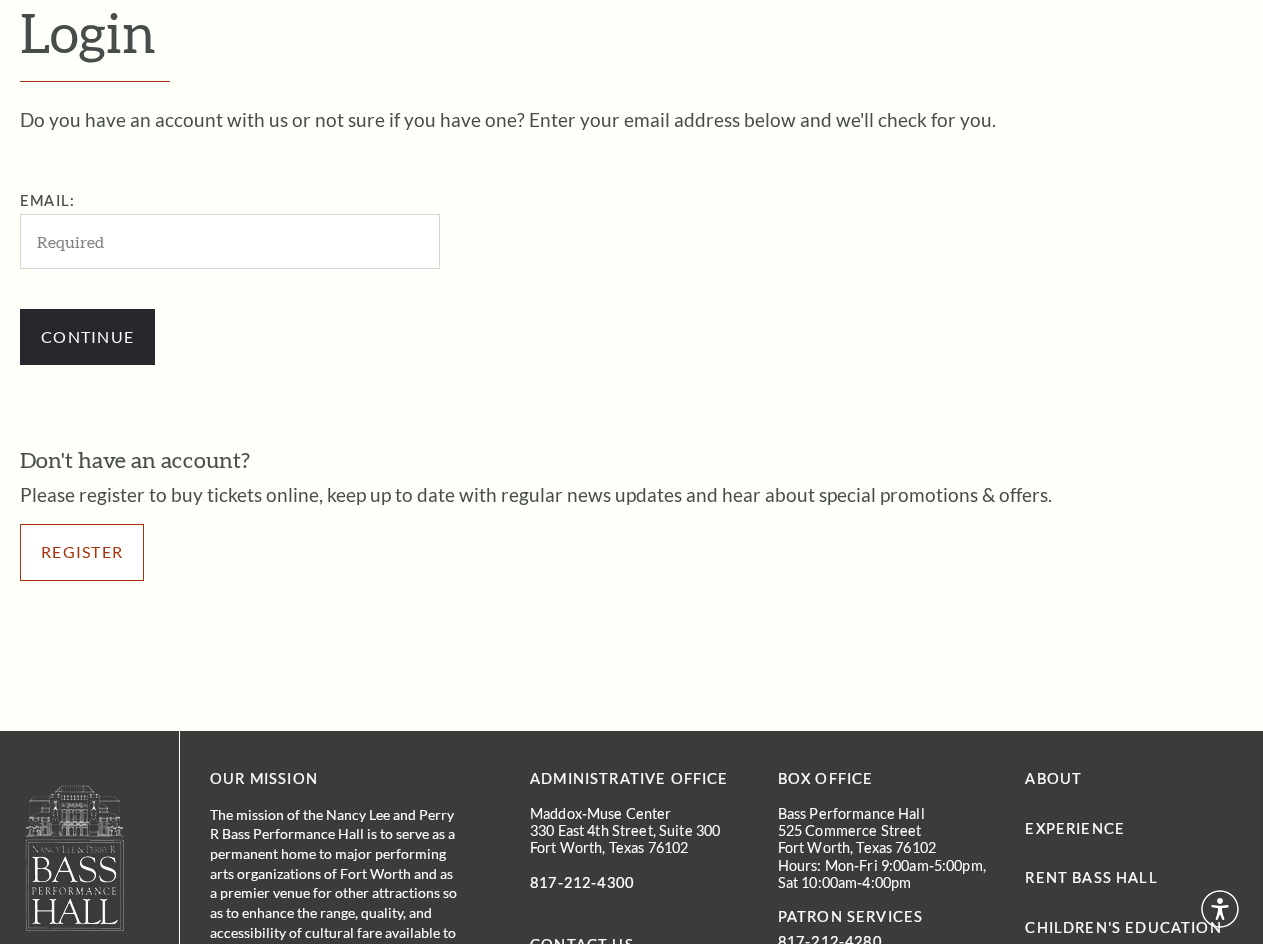 click on "Register" at bounding box center [82, 552] 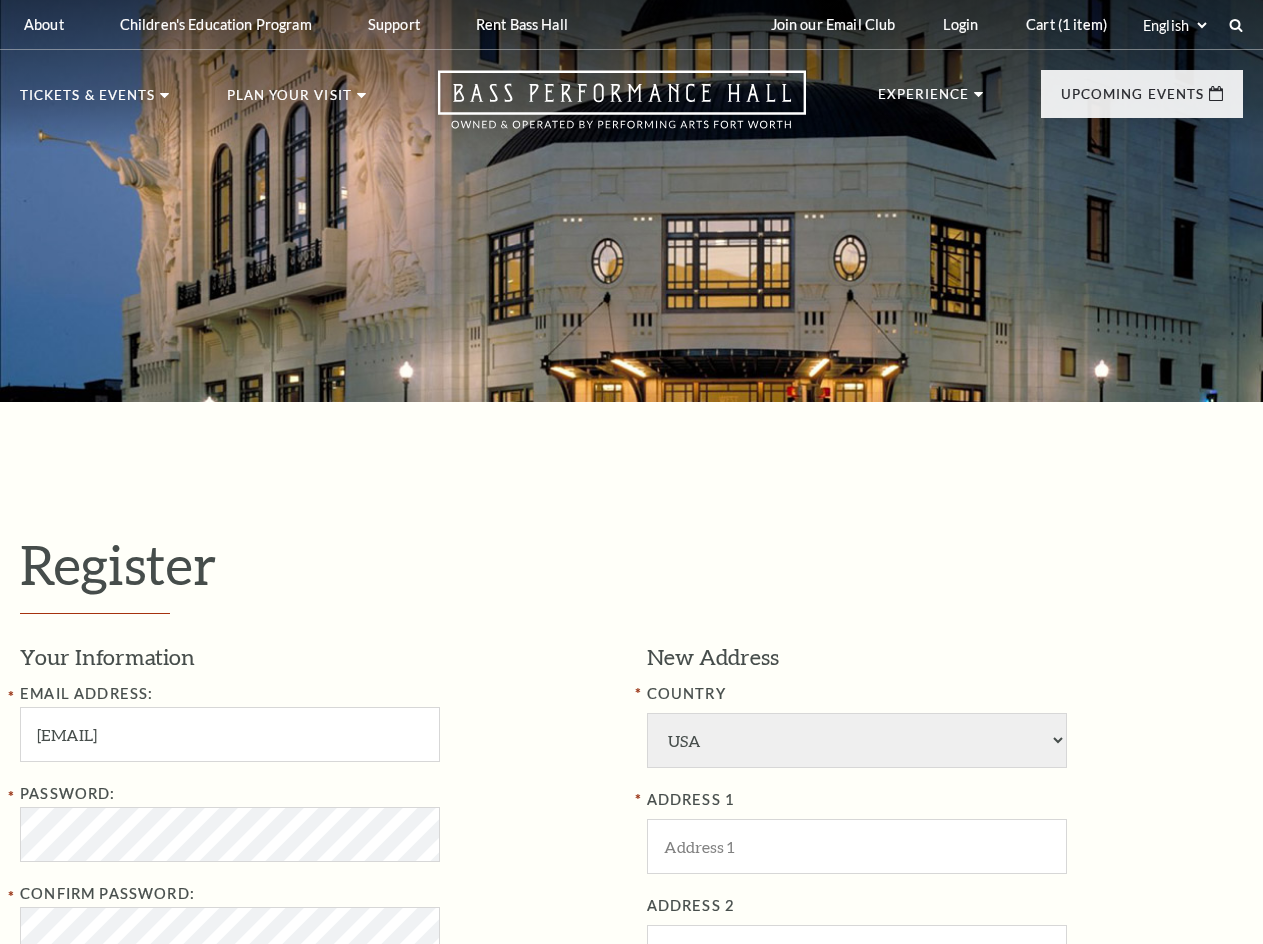 select on "1" 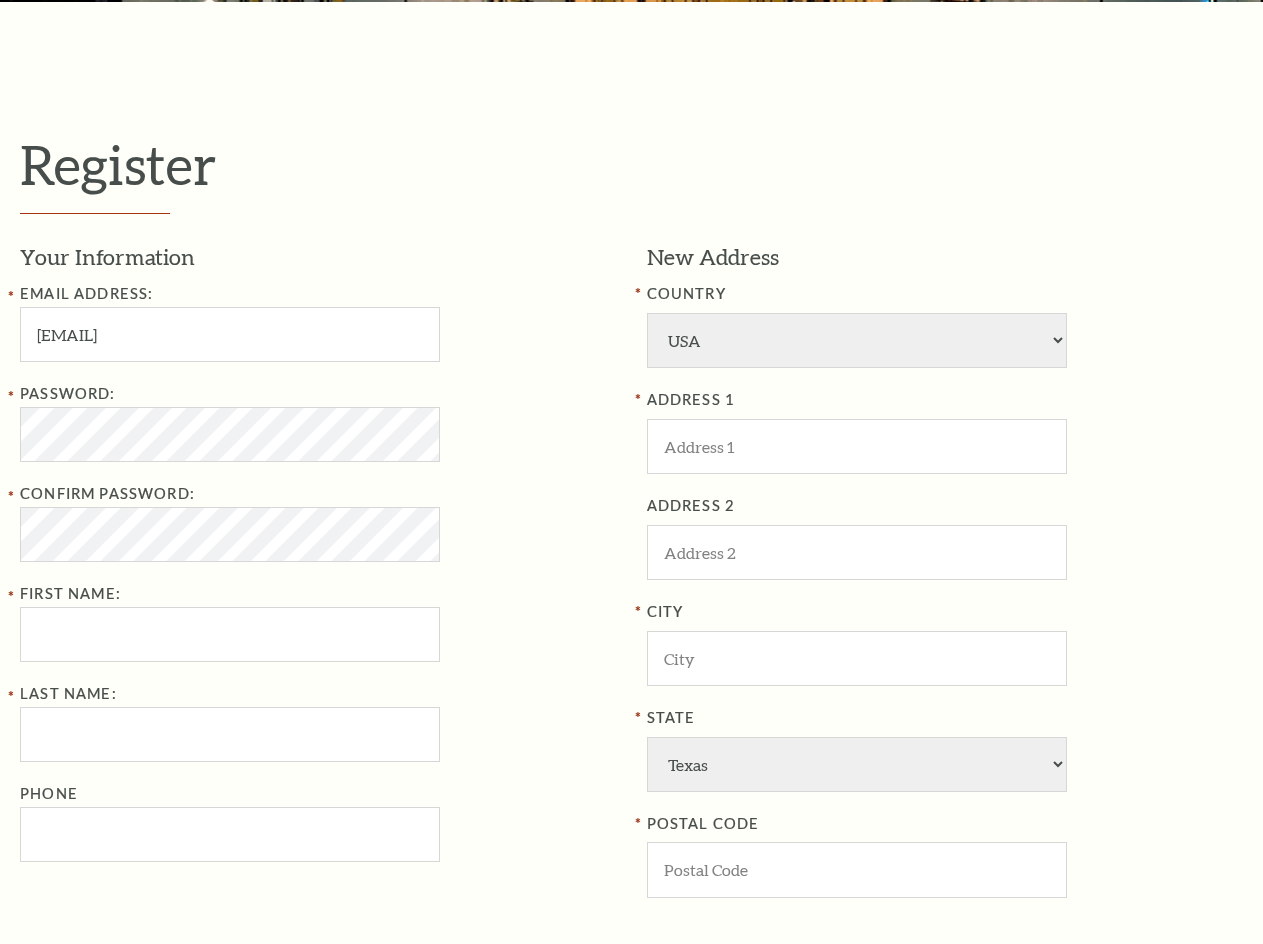 scroll, scrollTop: 0, scrollLeft: 0, axis: both 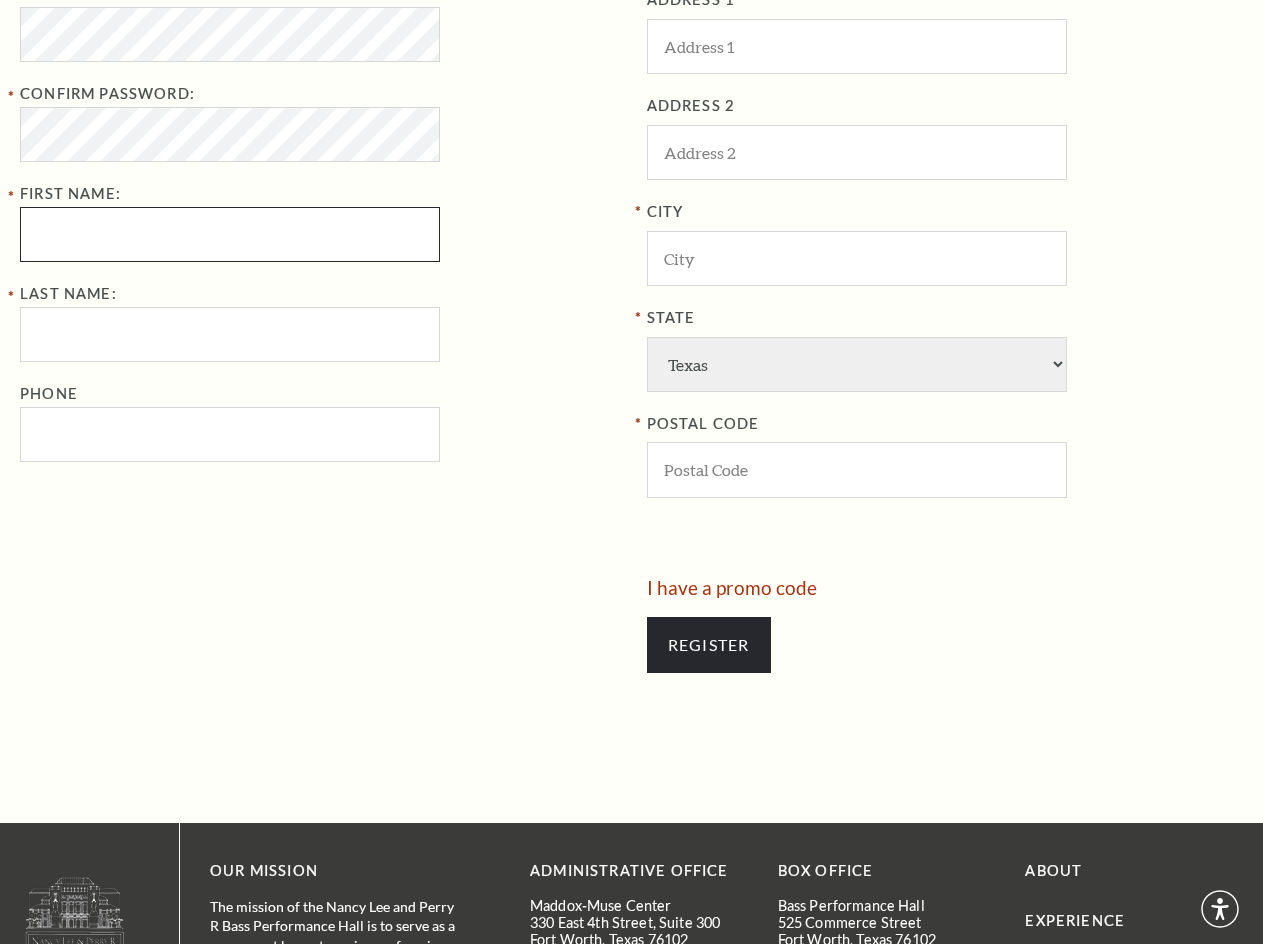 click on "First Name:" at bounding box center [230, 234] 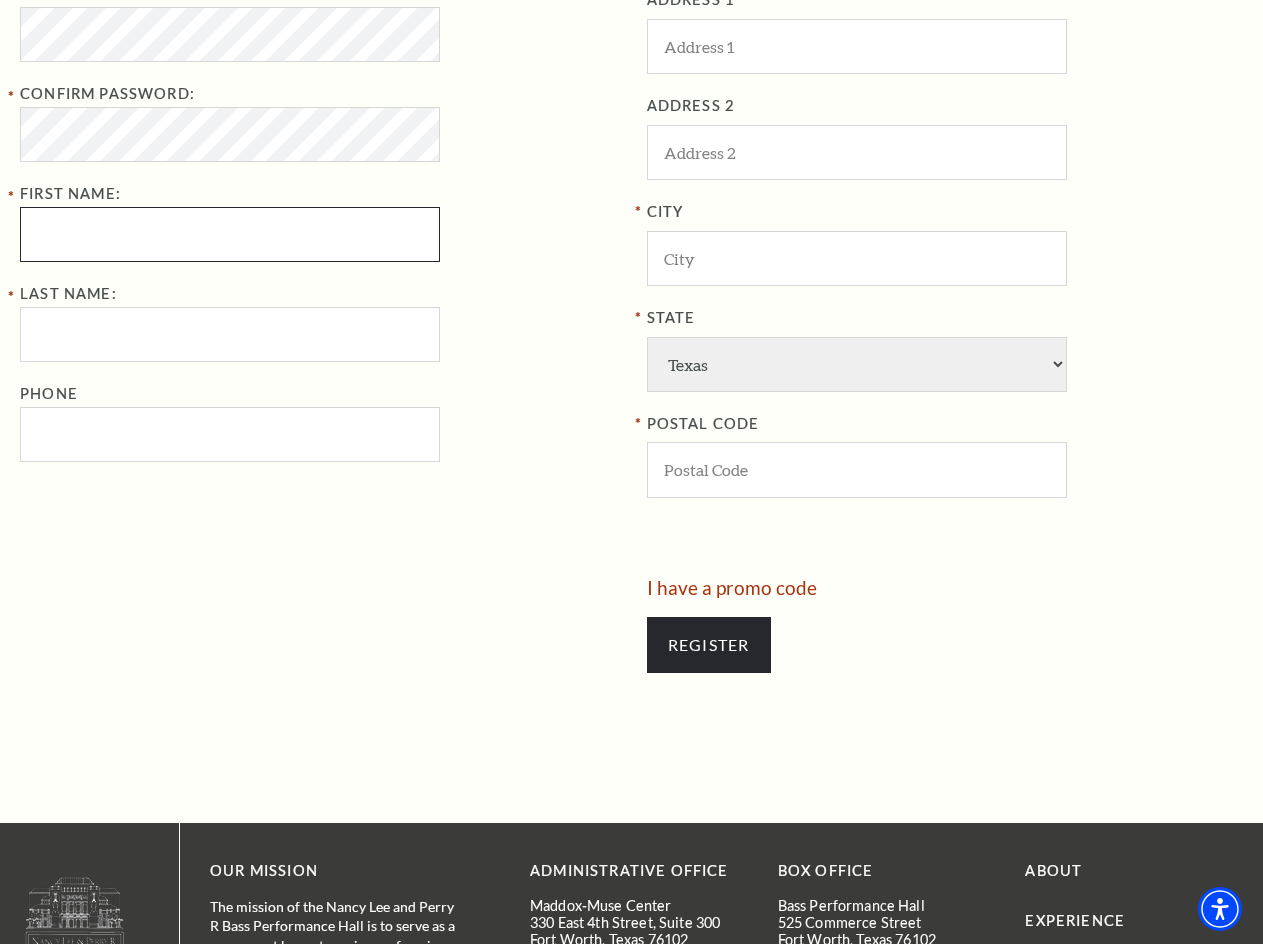 type on "[LAST]" 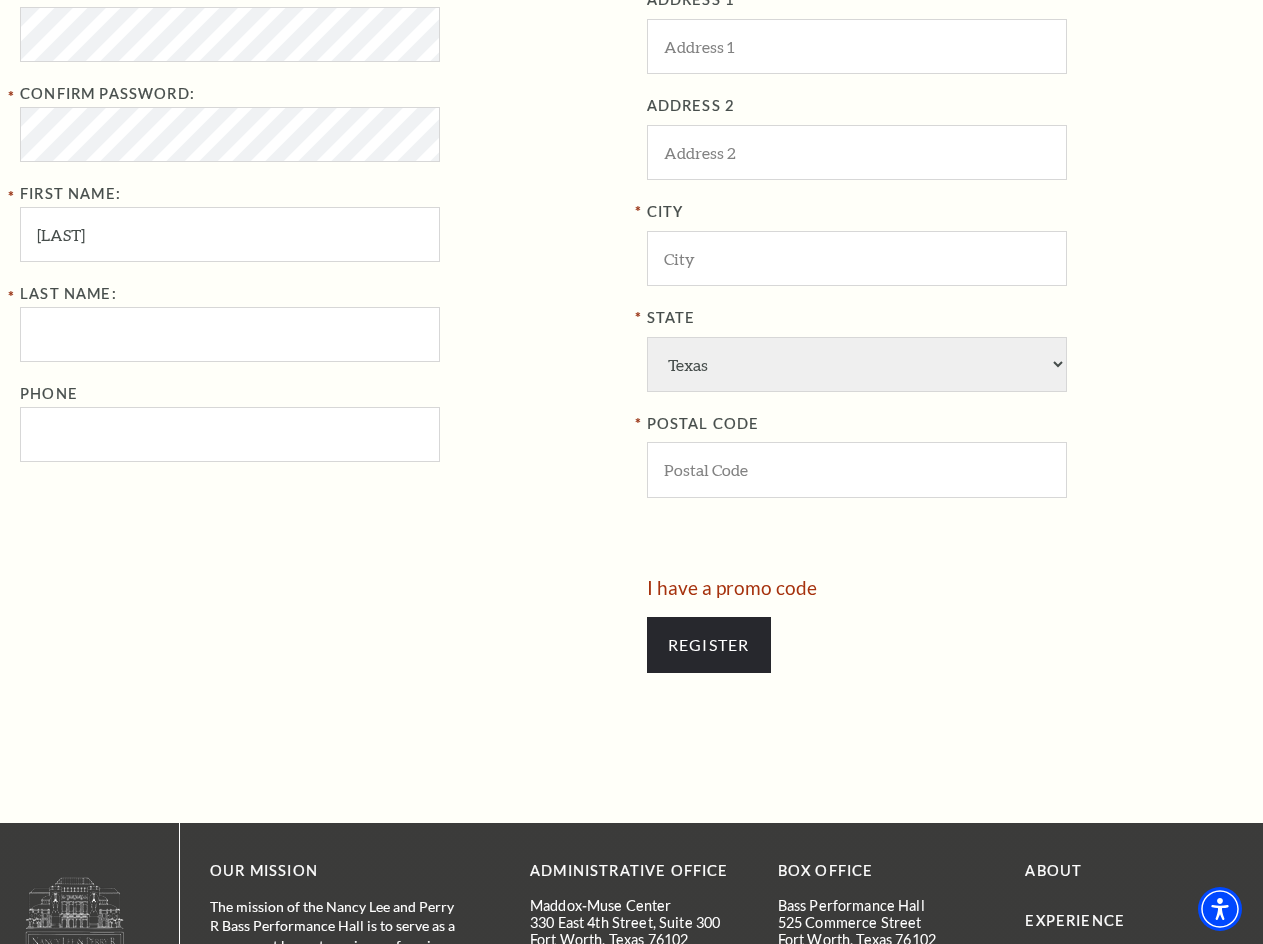type on "[FIRST]" 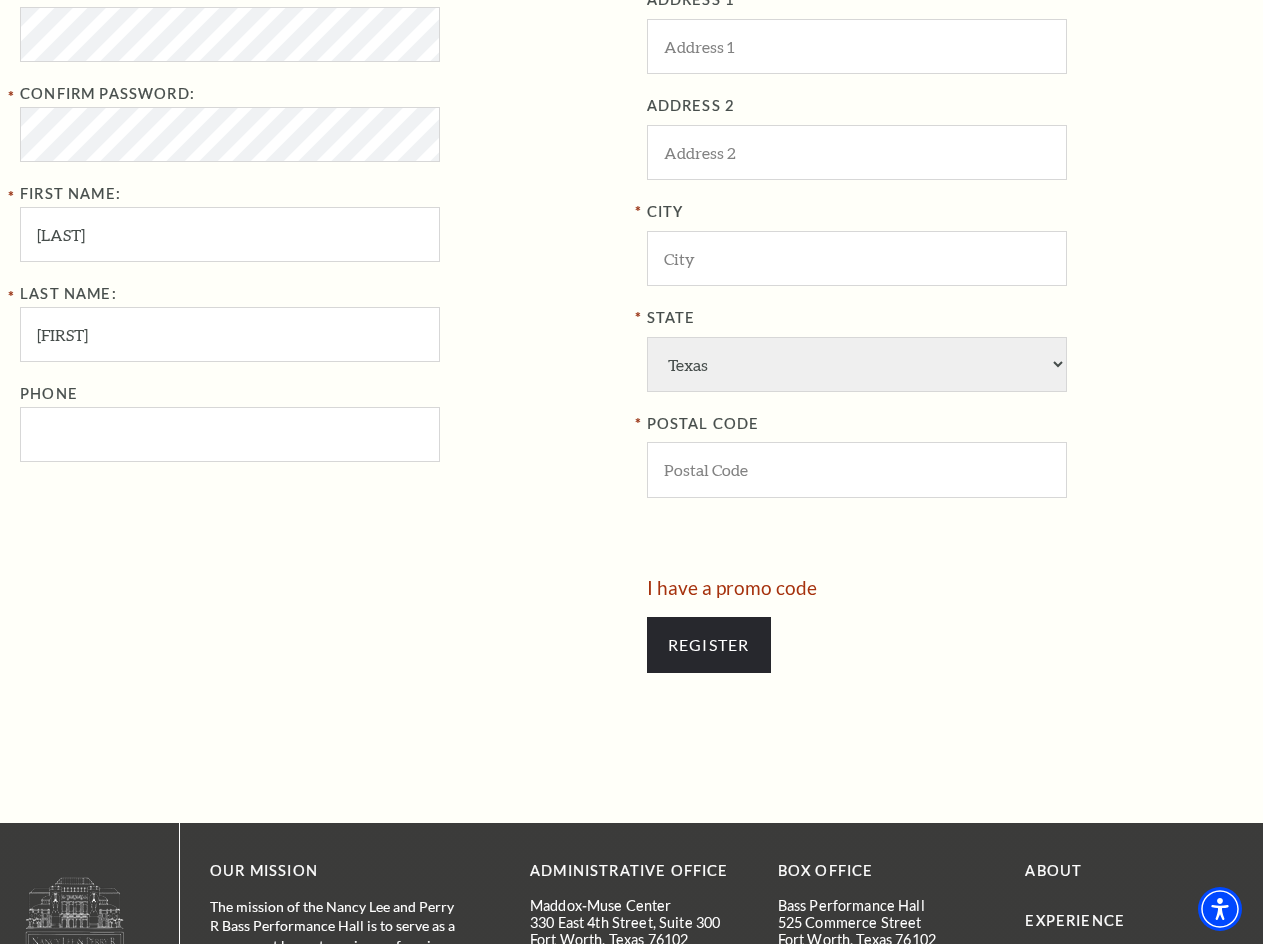 type on "[PHONE]" 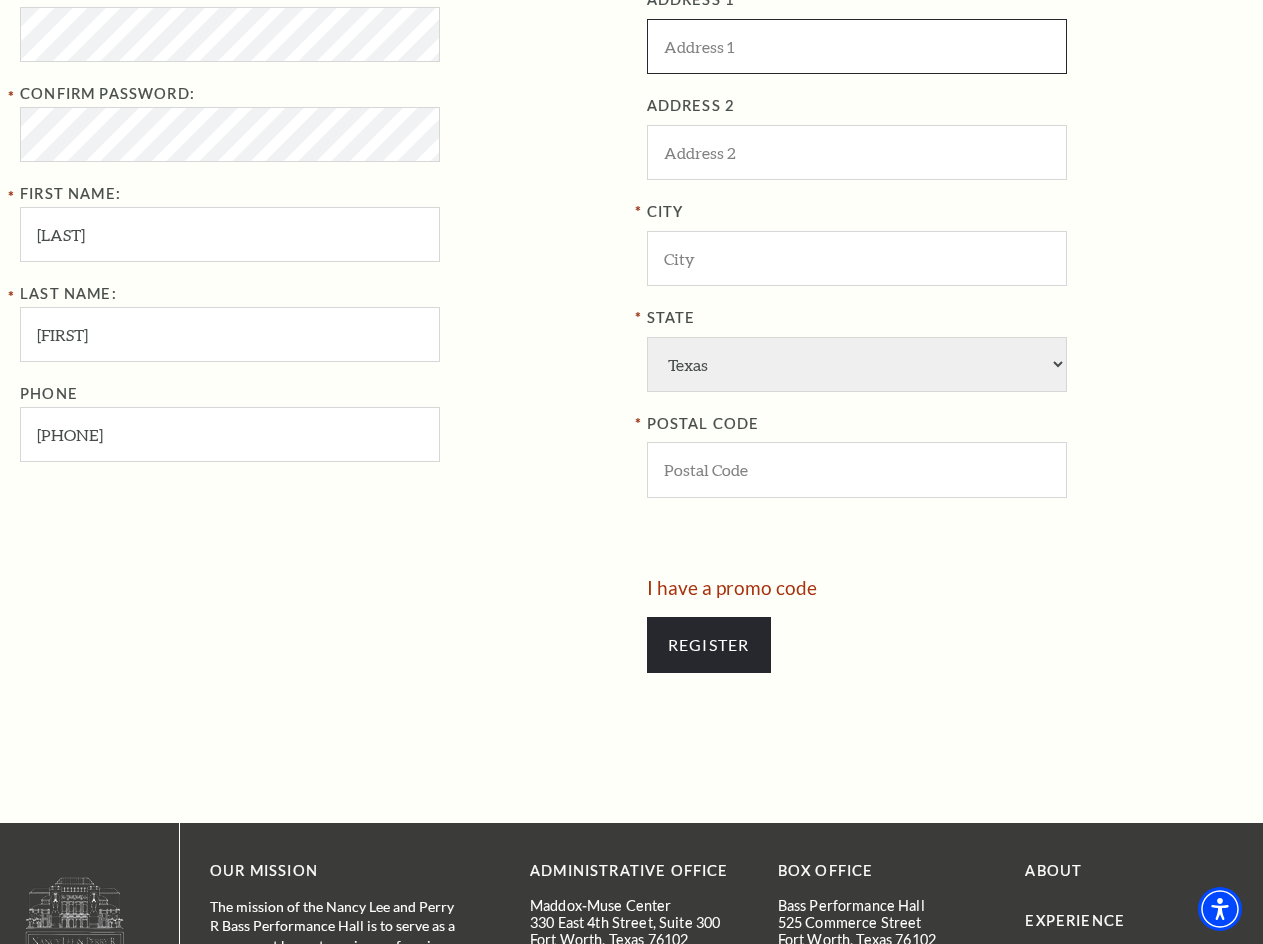 type on "[NUMBER] [STREET]" 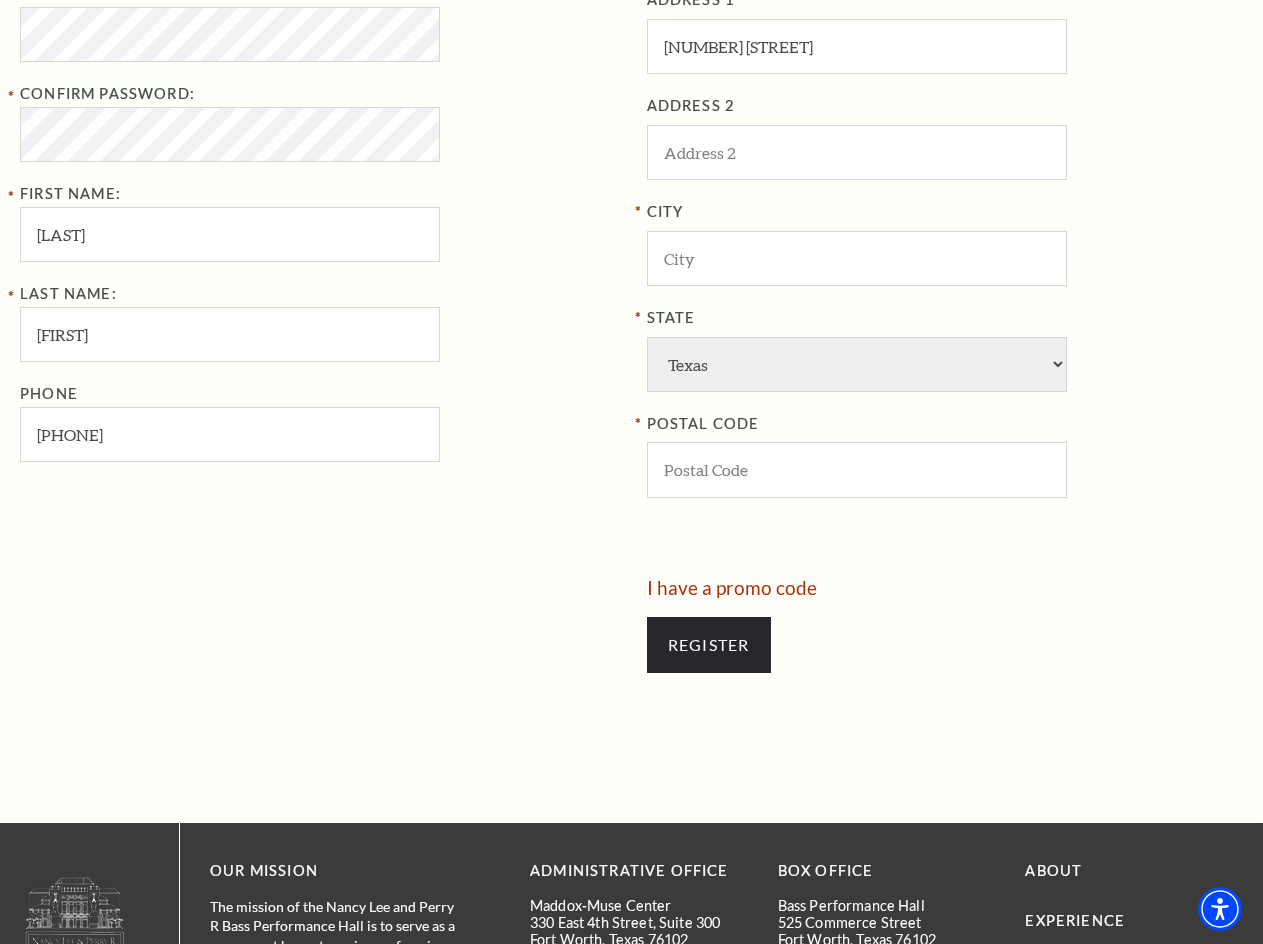type on "[CITY]" 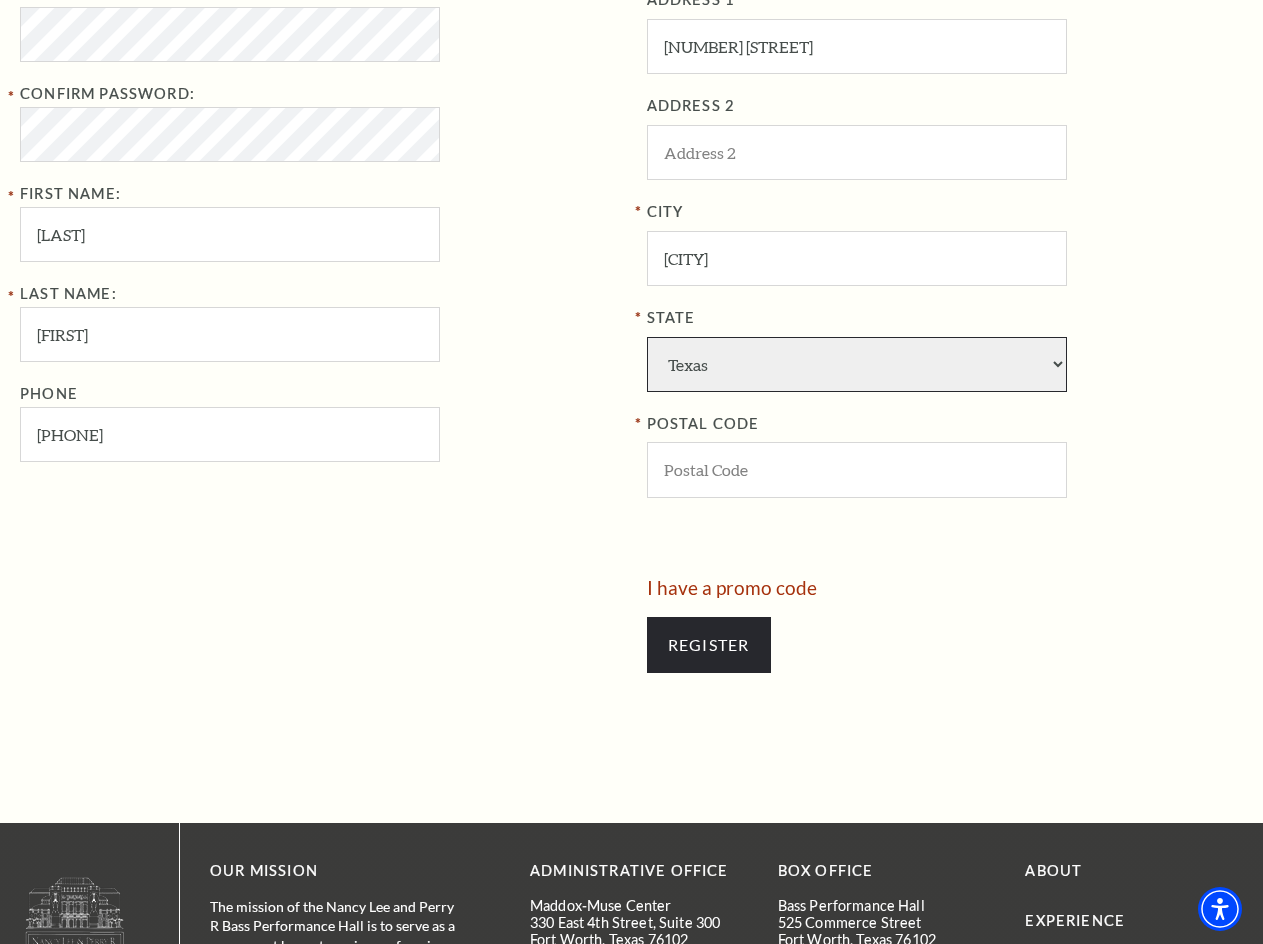 select on "[STATE]" 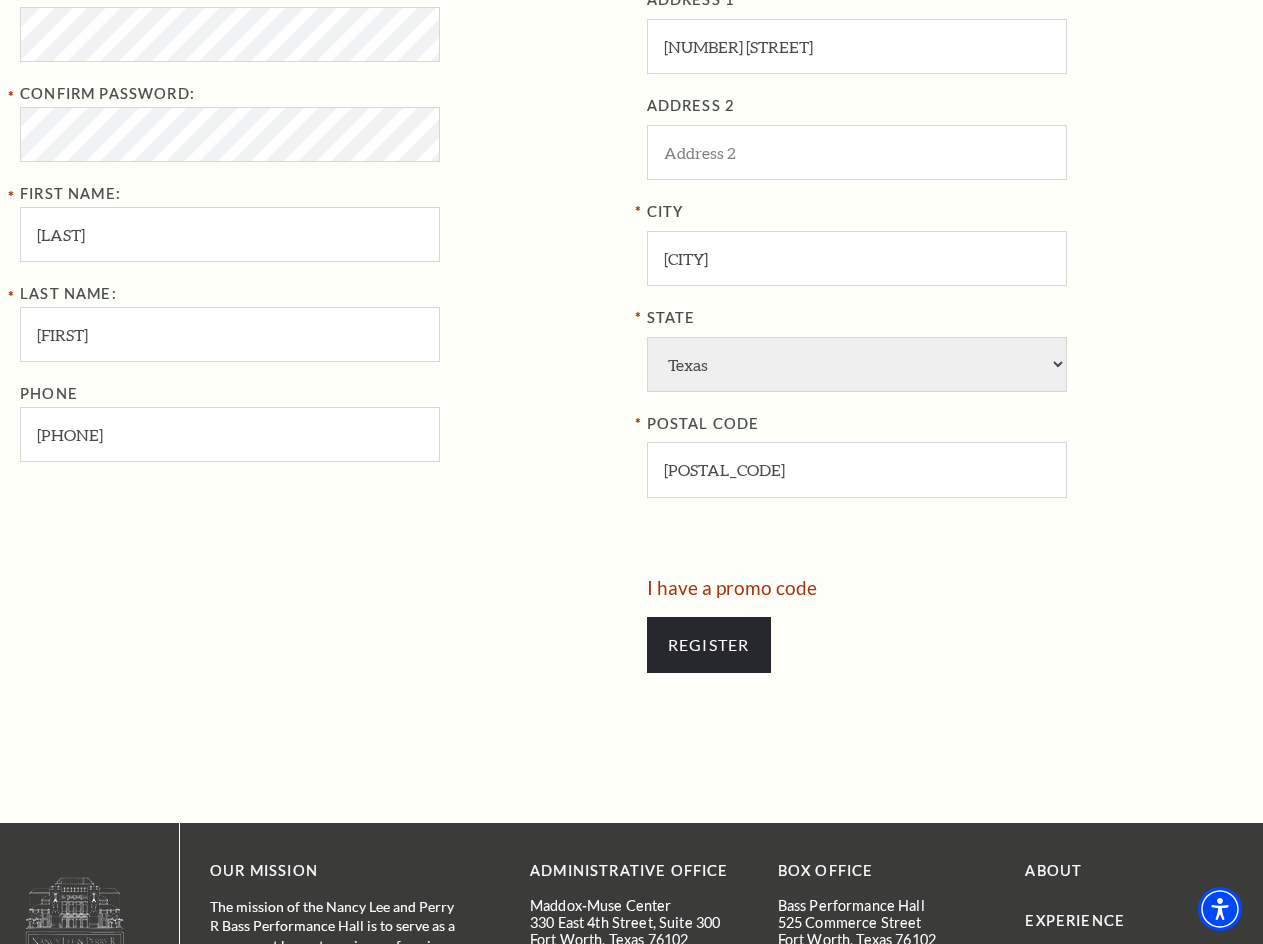 type on "[PHONE]" 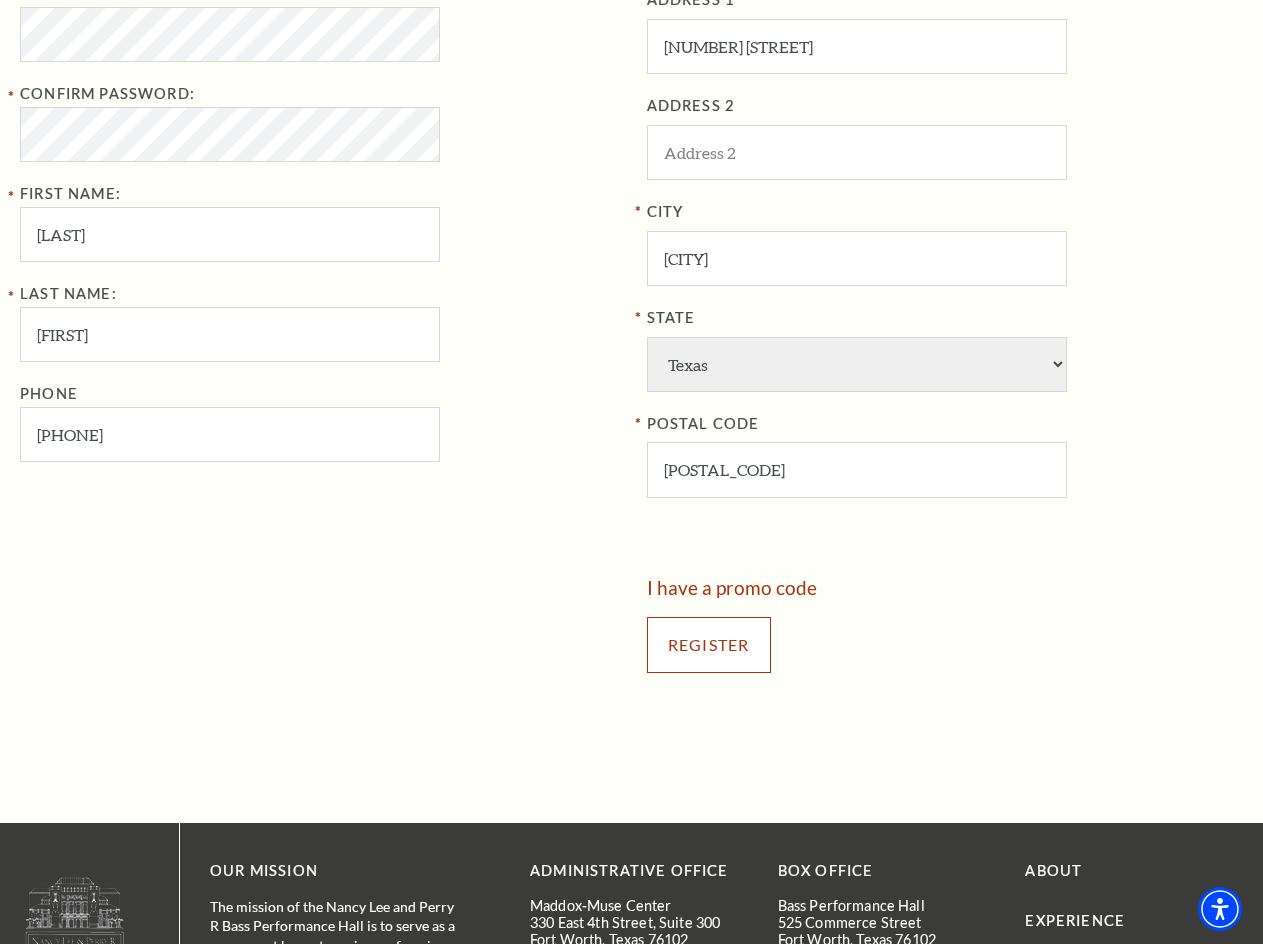 click on "Register" at bounding box center (709, 645) 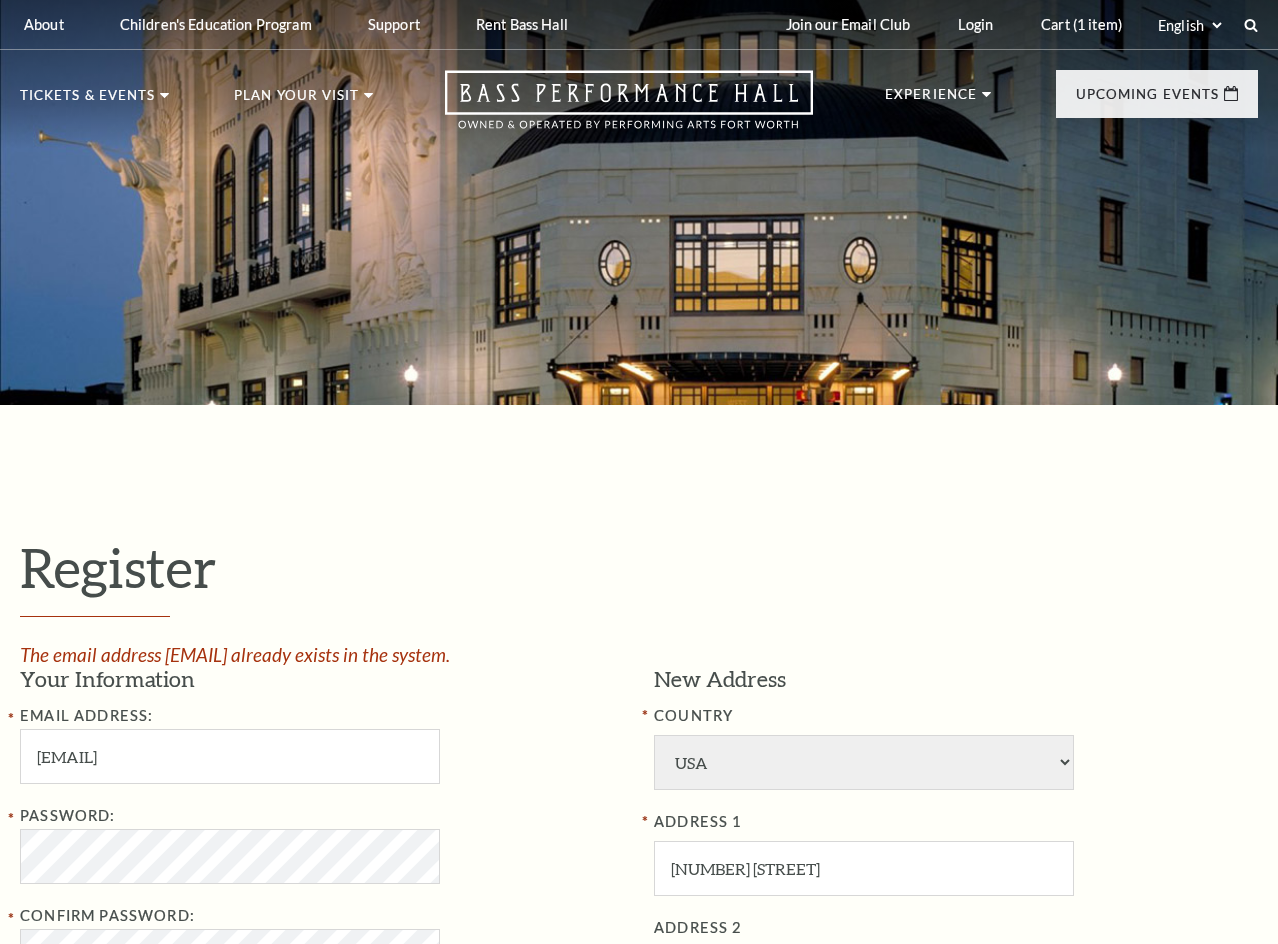 select on "1" 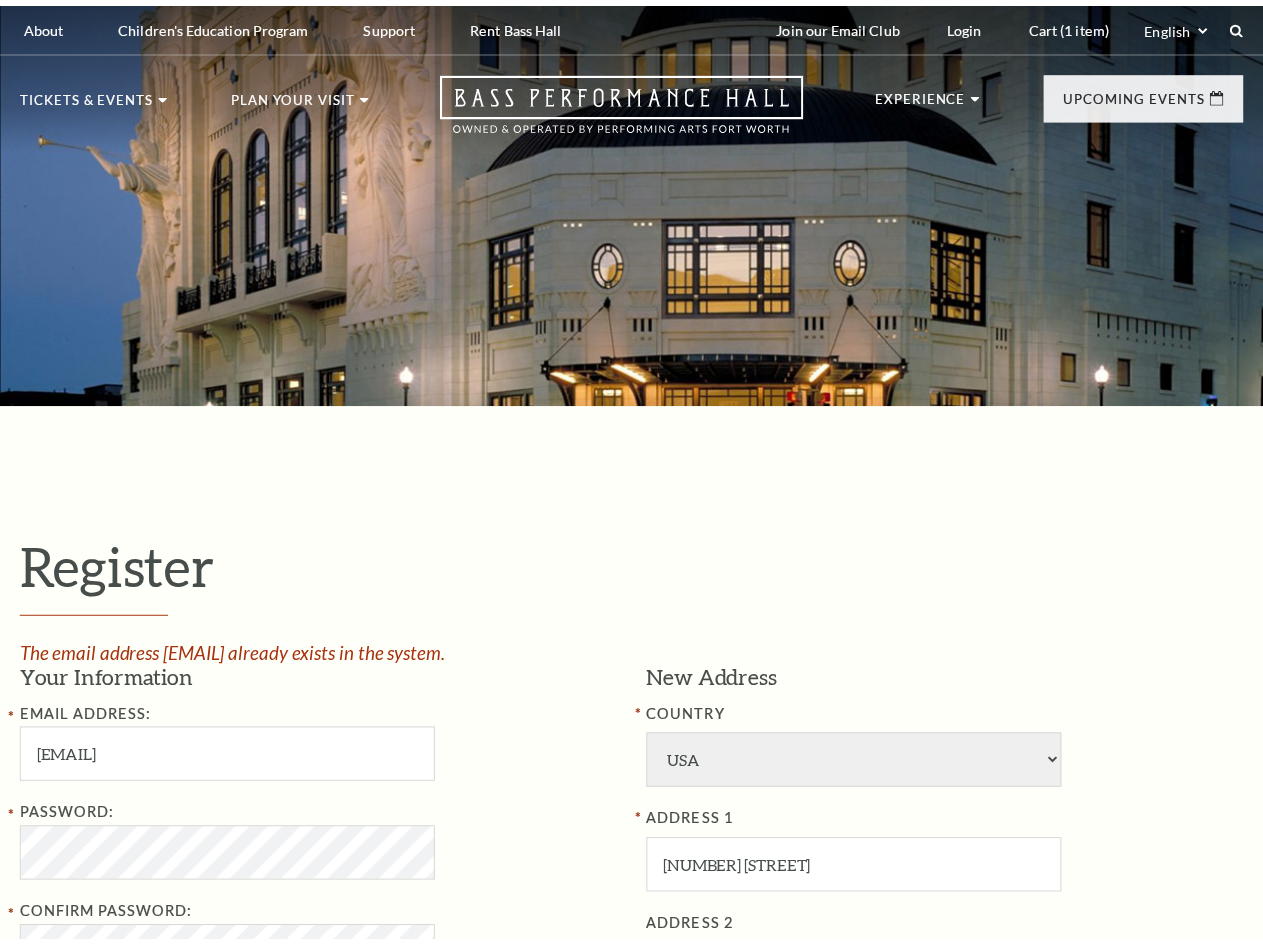 scroll, scrollTop: 400, scrollLeft: 0, axis: vertical 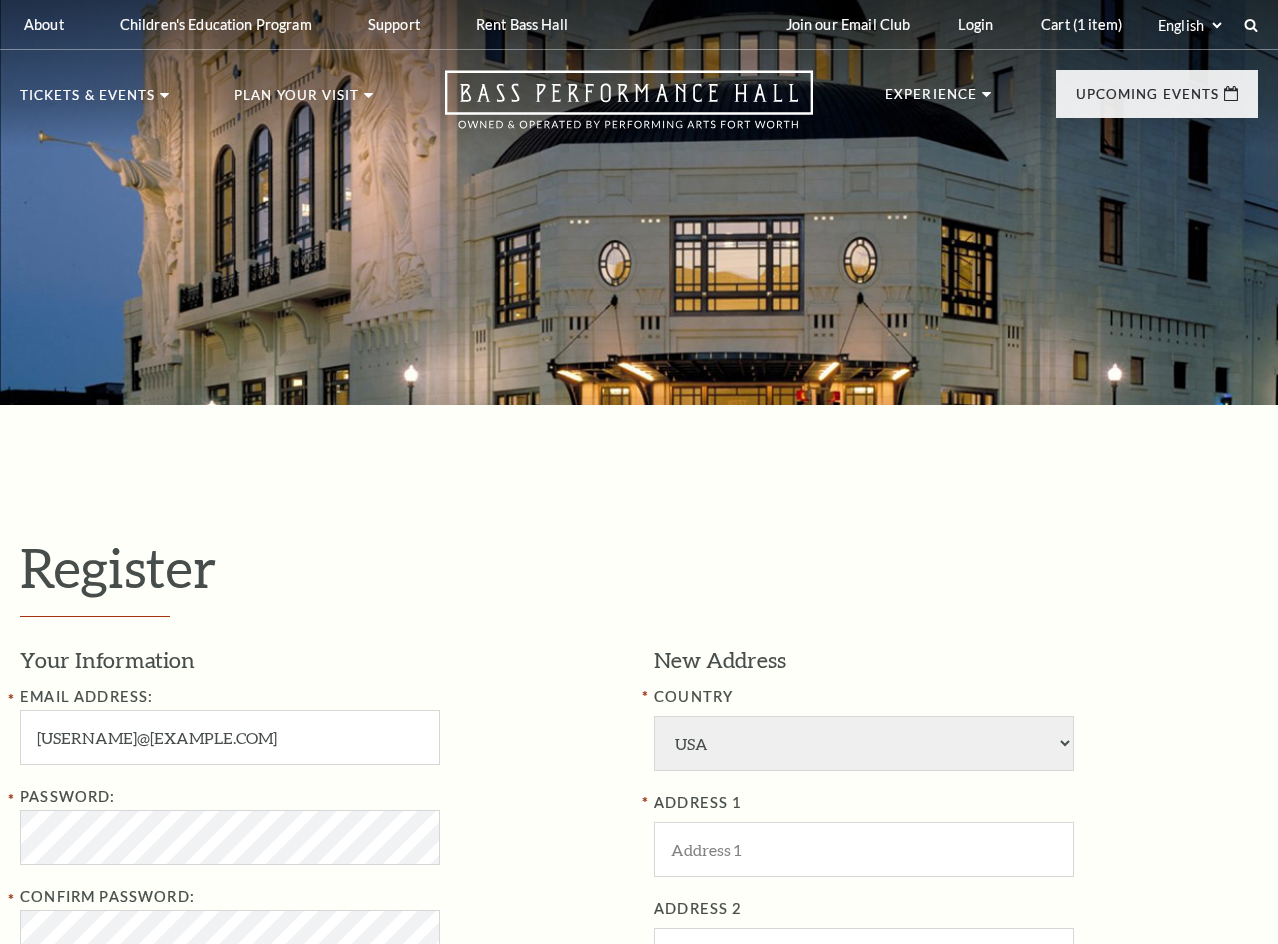 select on "1" 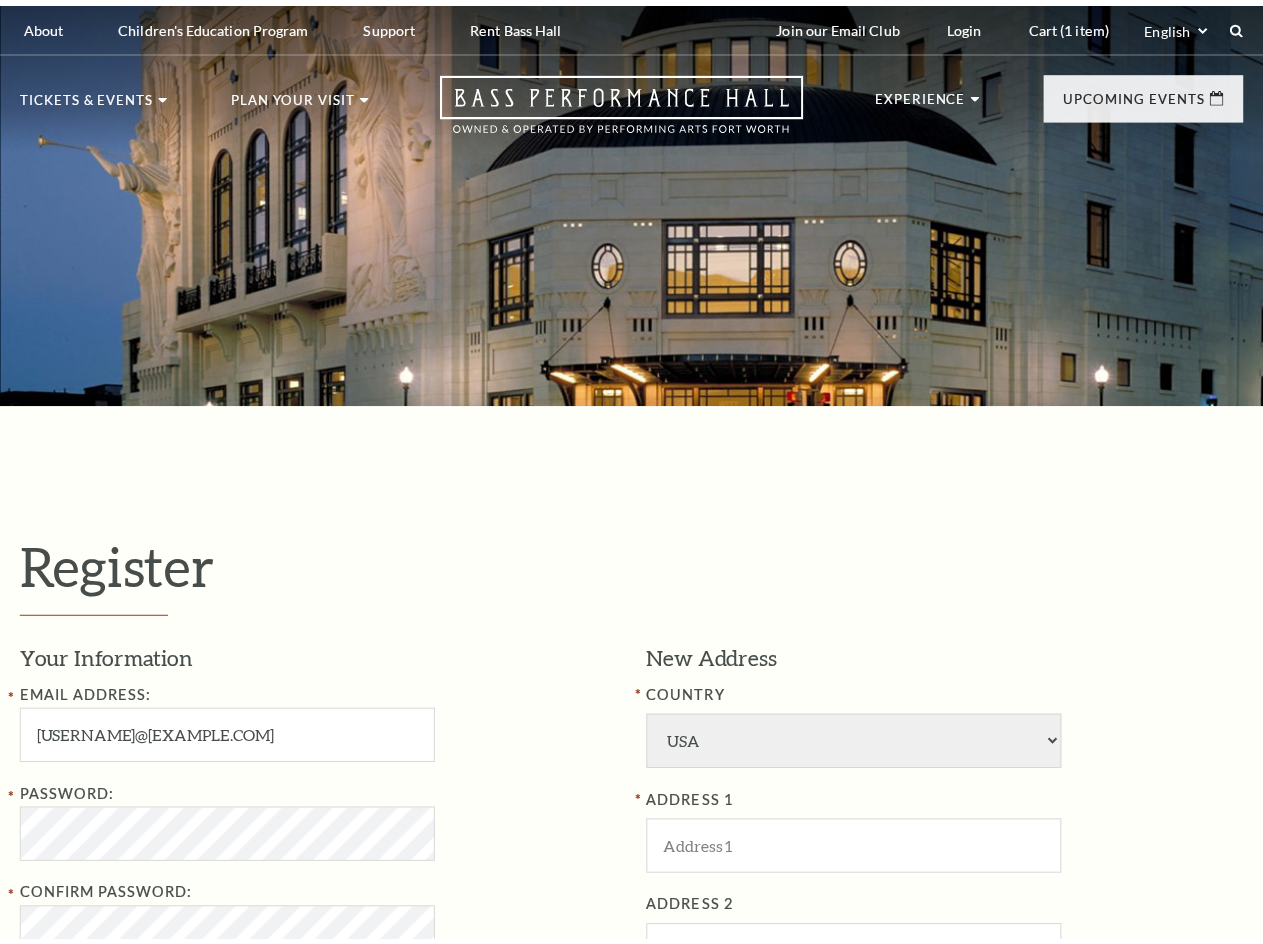scroll, scrollTop: 800, scrollLeft: 0, axis: vertical 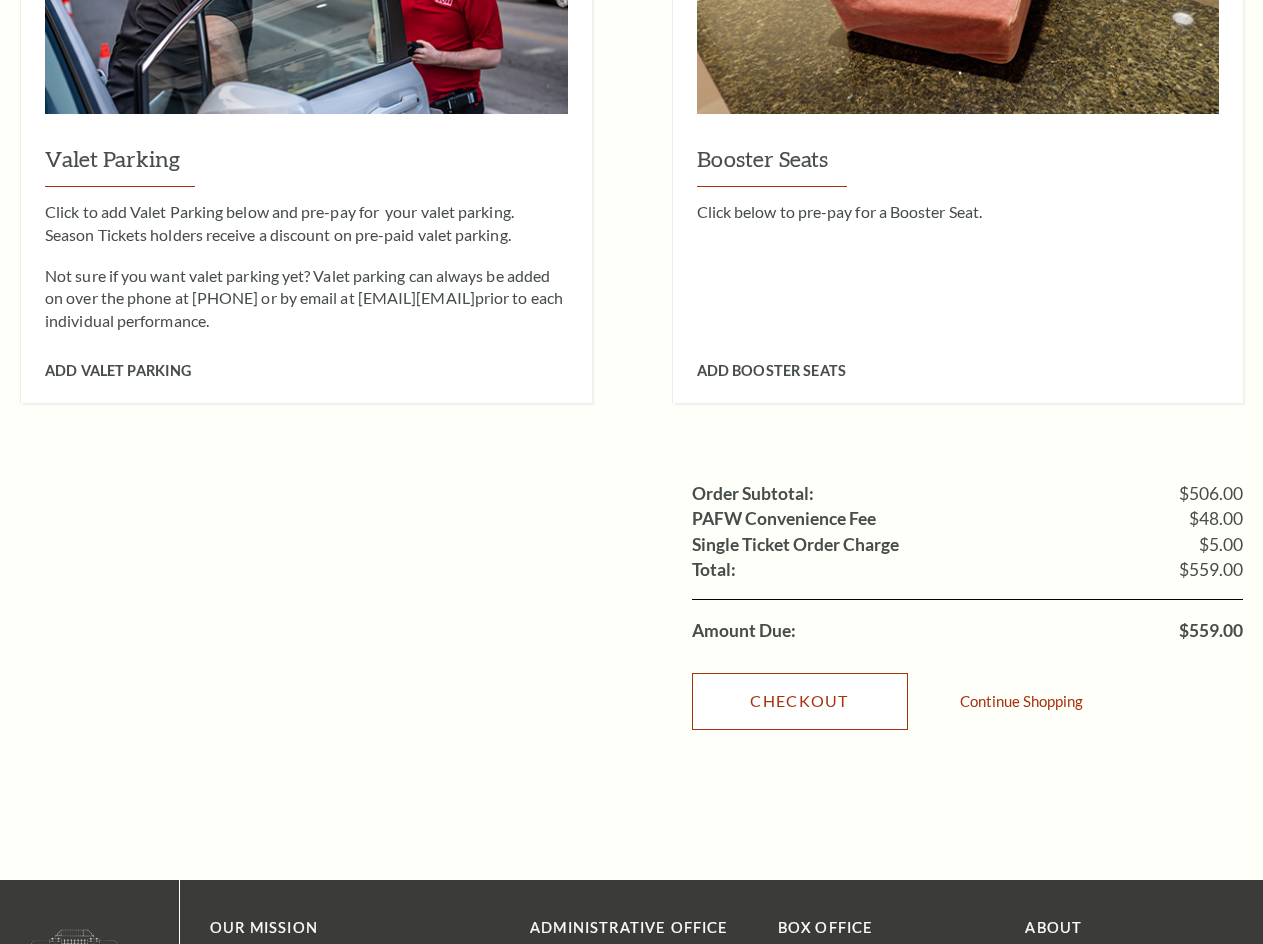 click on "Checkout" at bounding box center (800, 701) 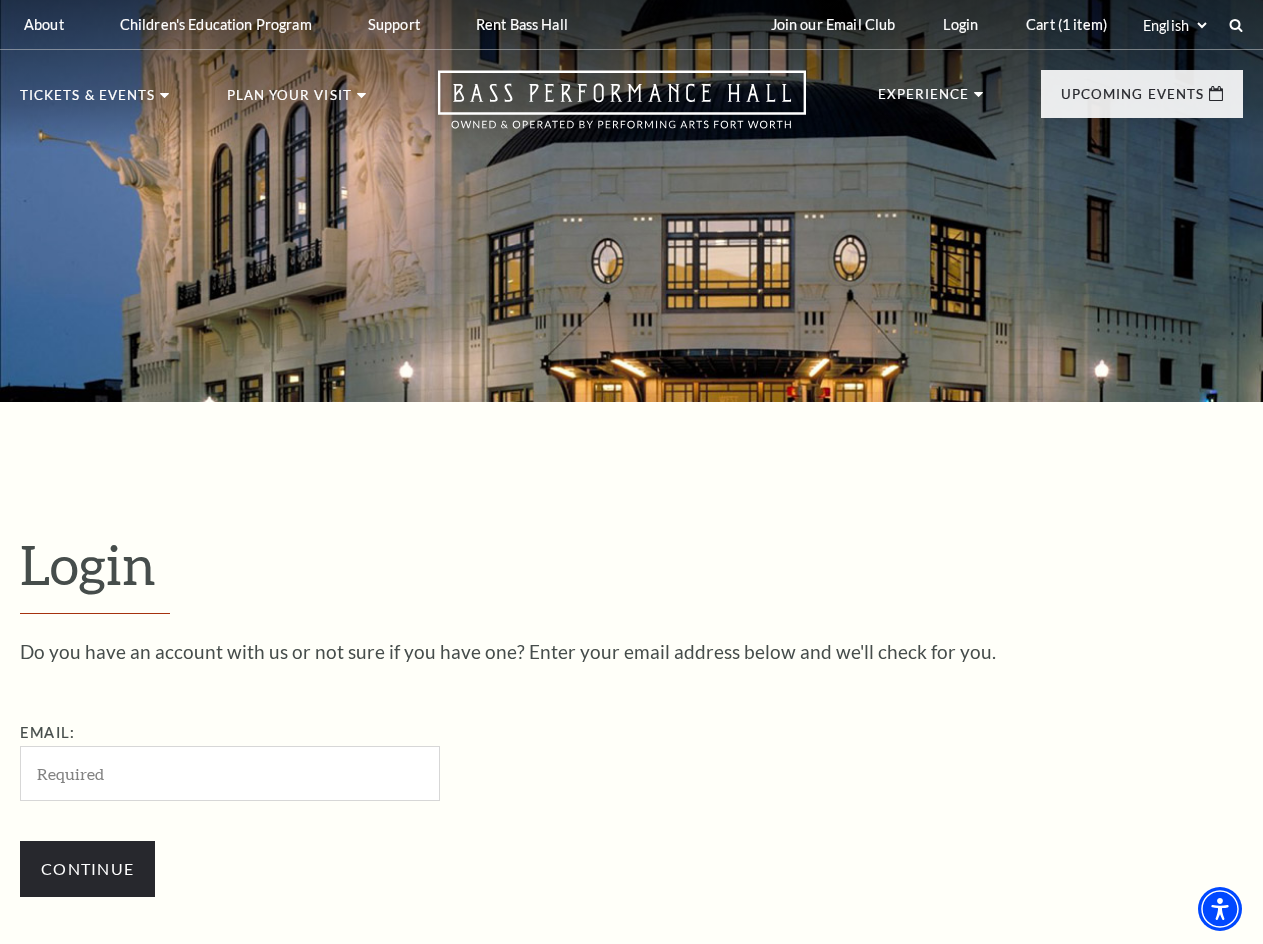 scroll, scrollTop: 132, scrollLeft: 0, axis: vertical 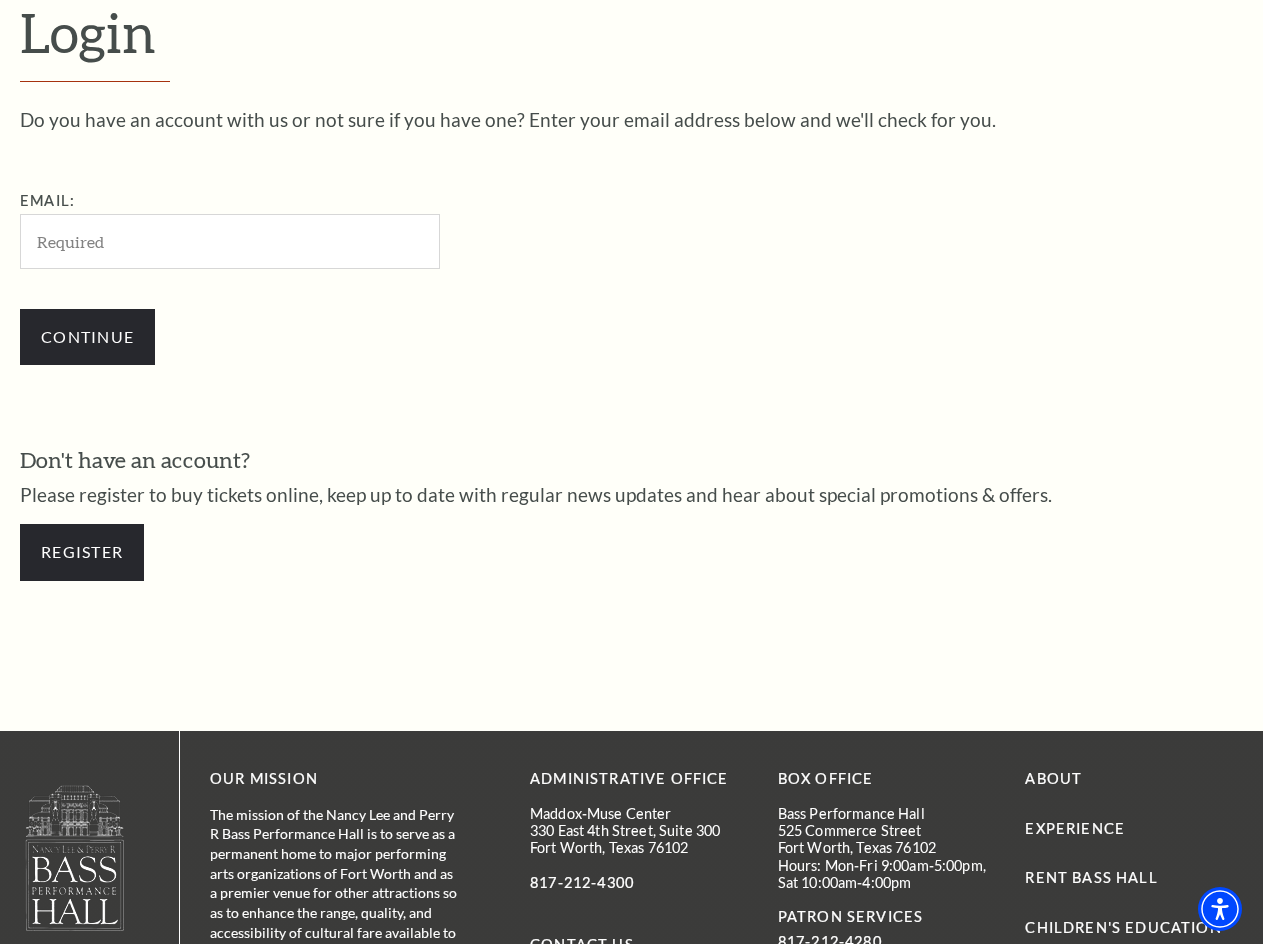 click on "Email:" at bounding box center [230, 241] 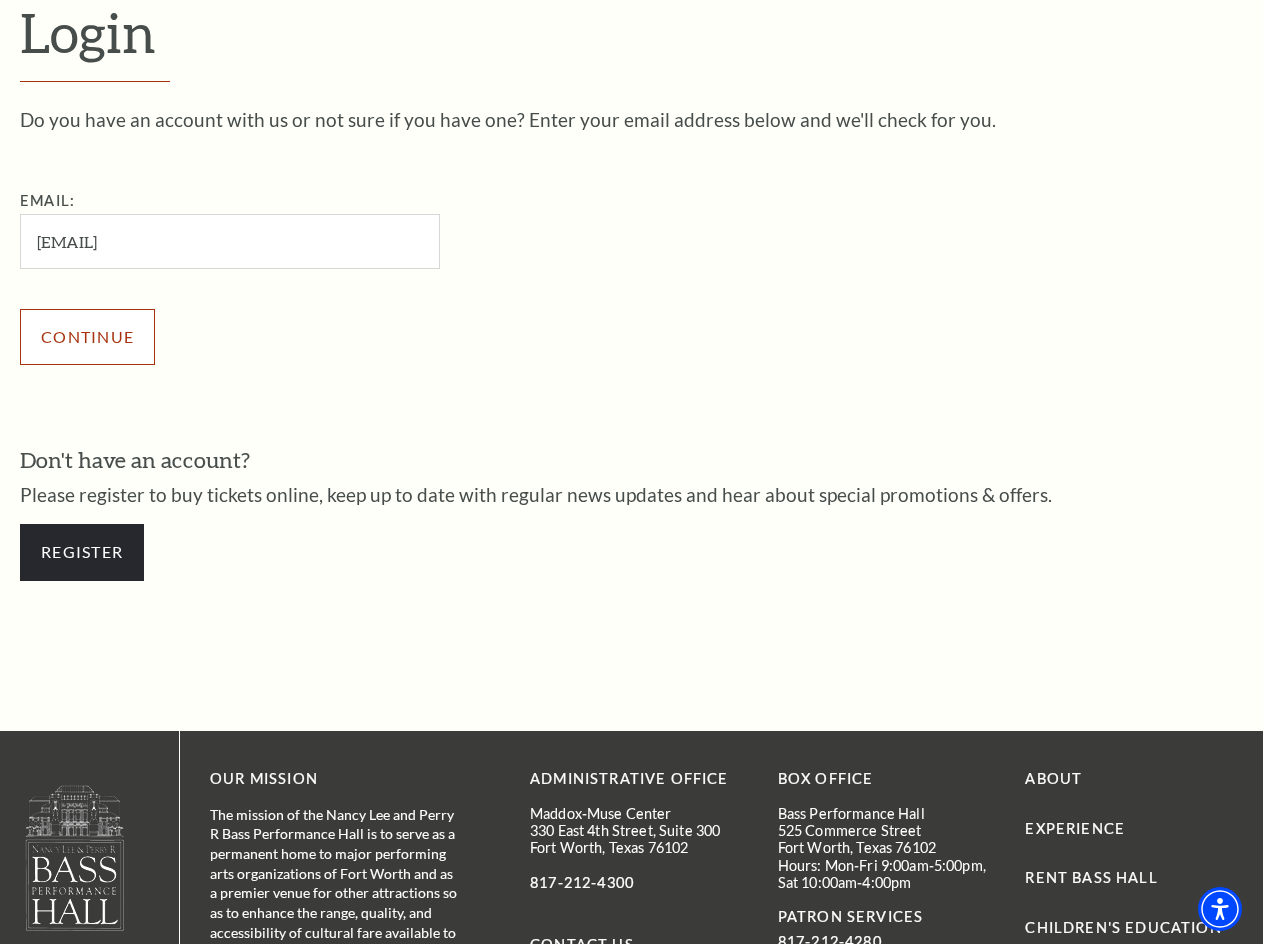 click on "Continue" at bounding box center (87, 337) 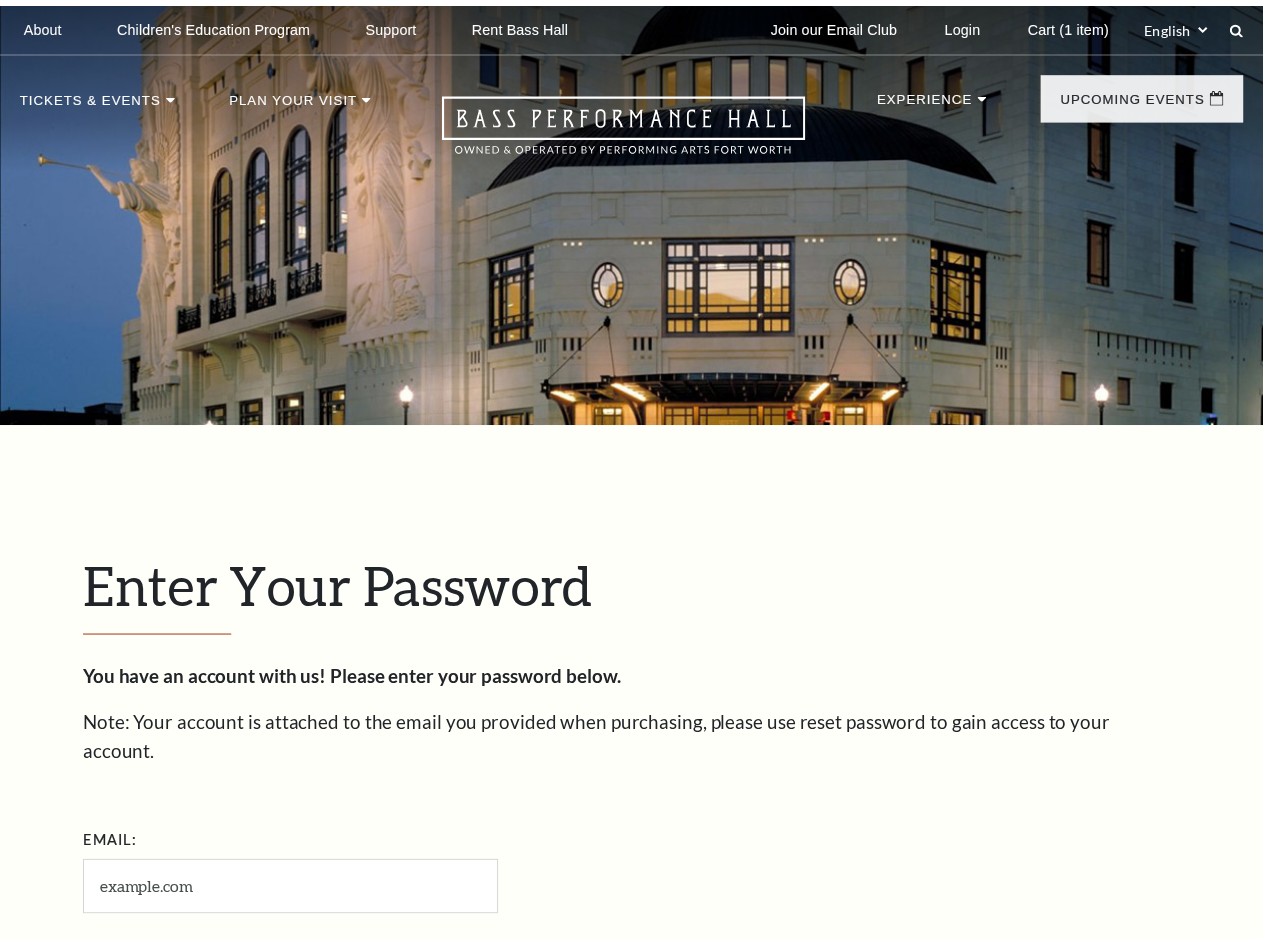 scroll, scrollTop: 551, scrollLeft: 0, axis: vertical 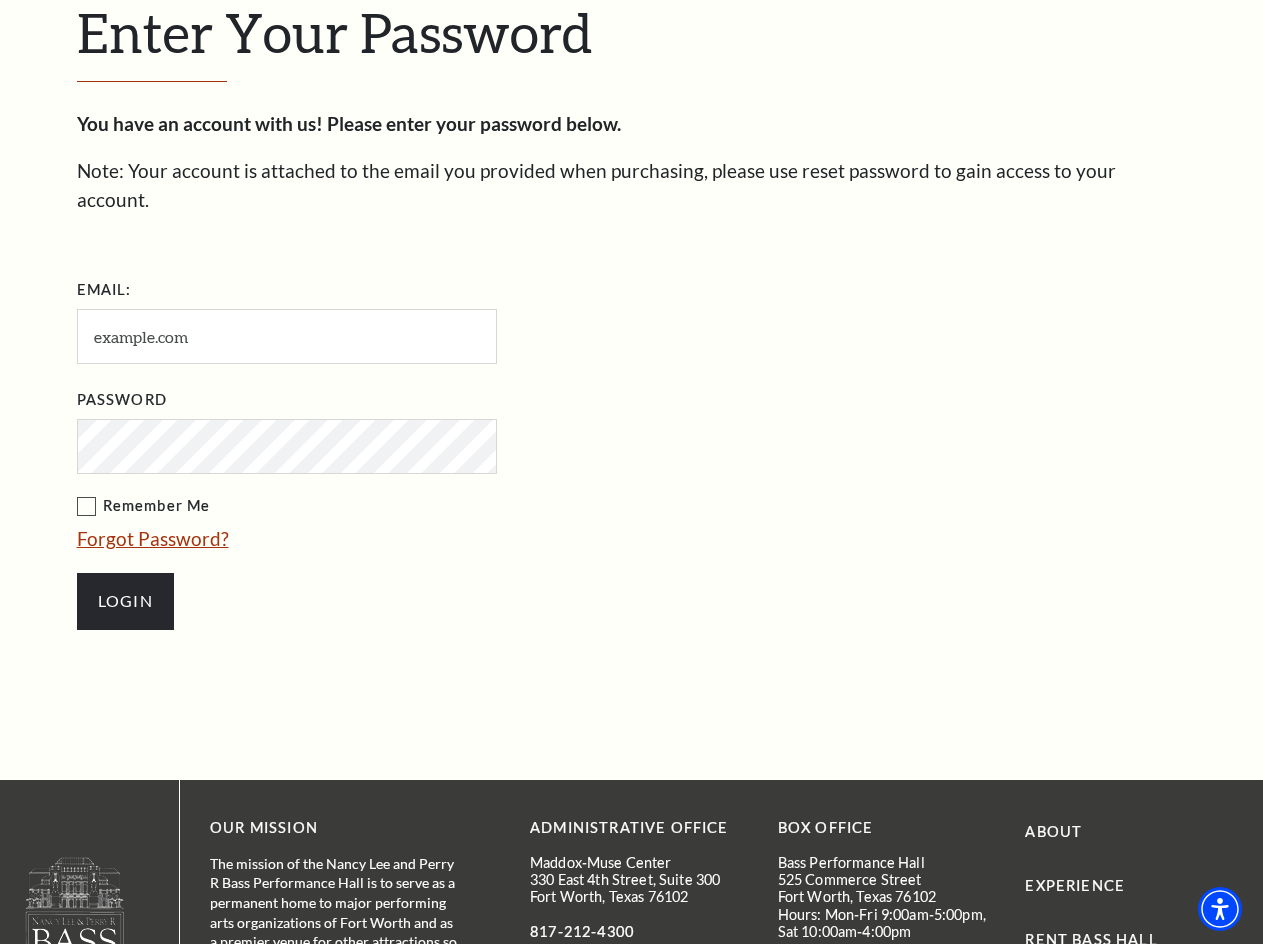 click on "Forgot Password?" at bounding box center (153, 538) 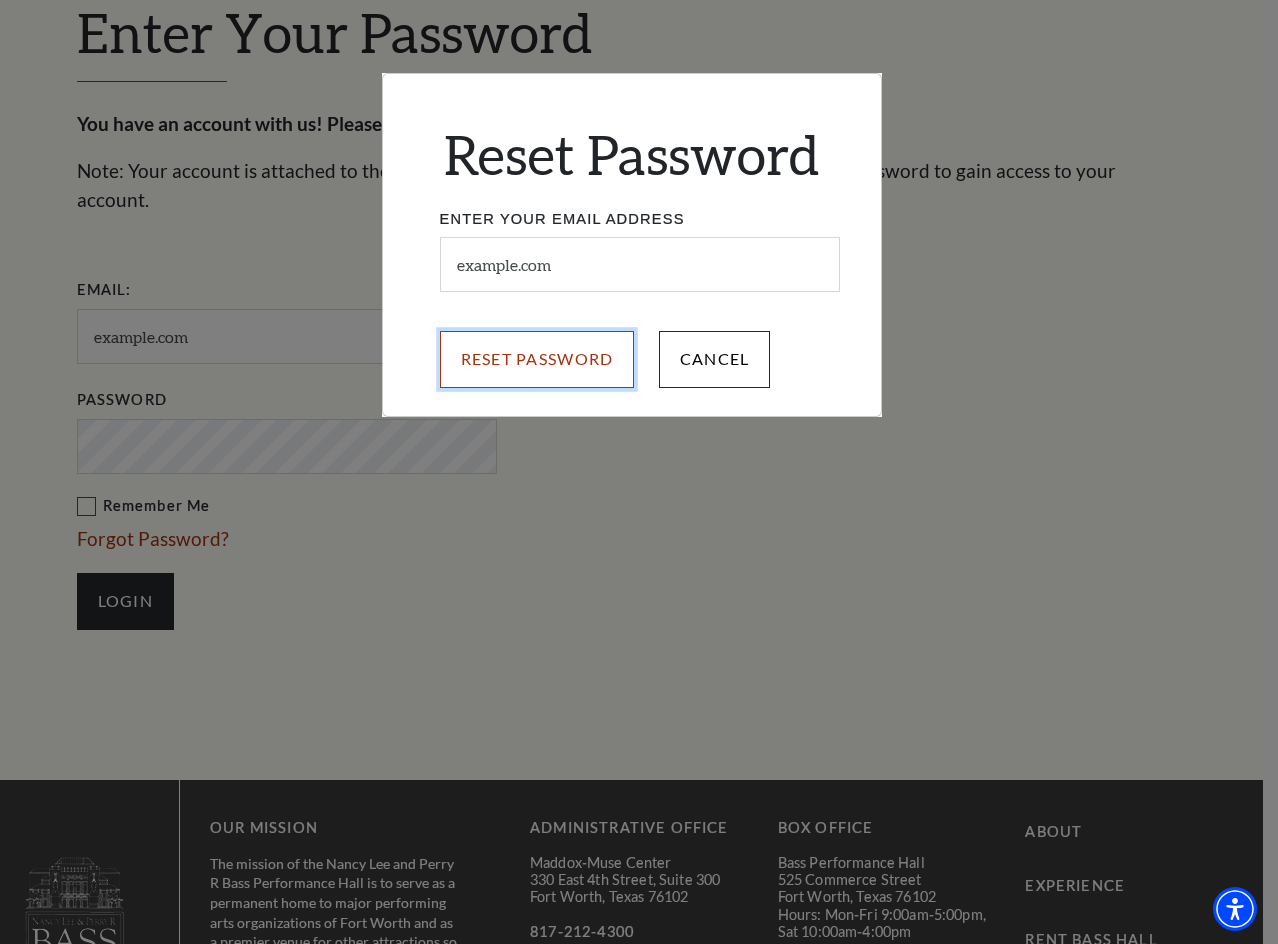 click on "Reset Password" at bounding box center [537, 359] 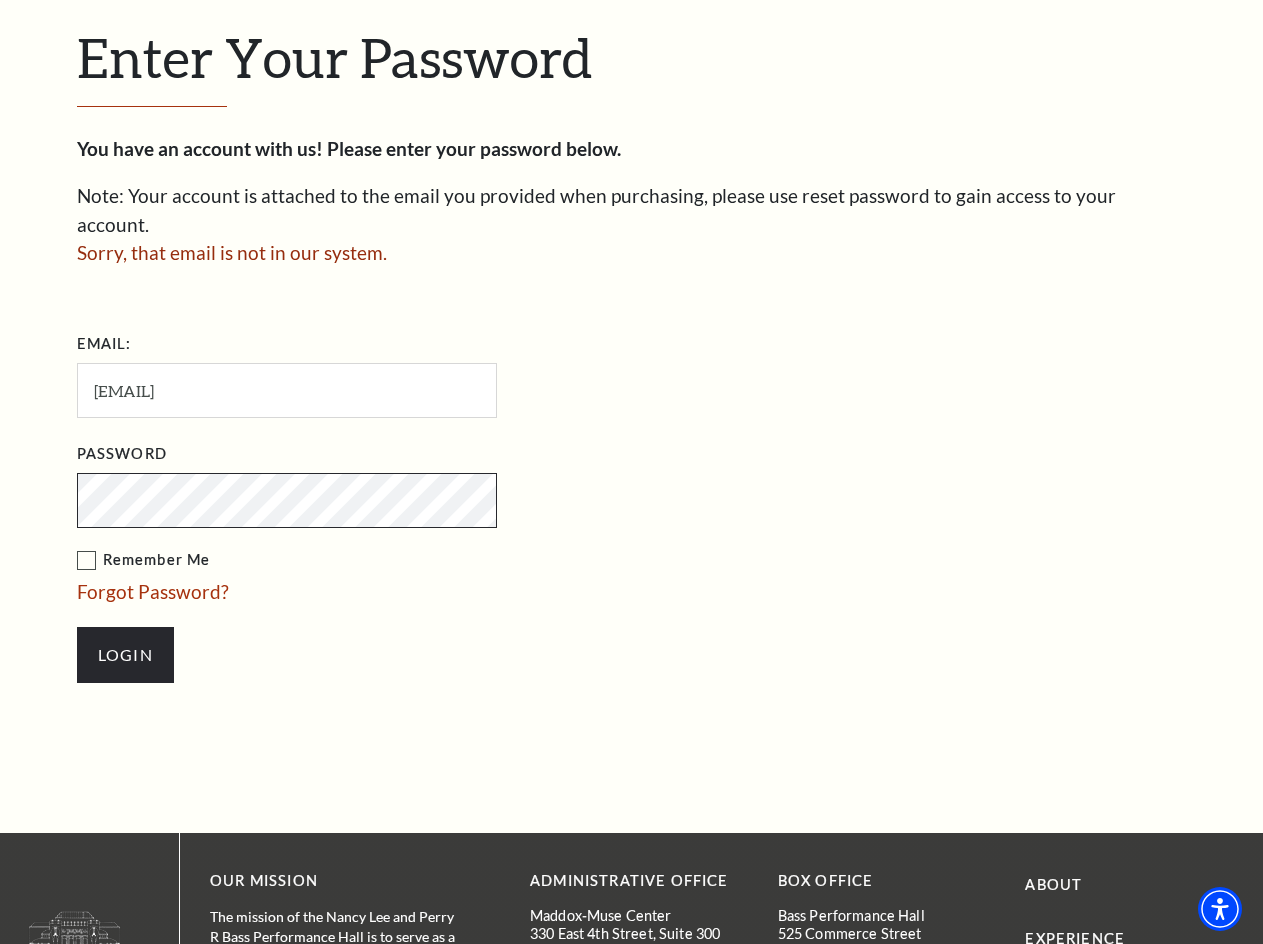 scroll, scrollTop: 526, scrollLeft: 0, axis: vertical 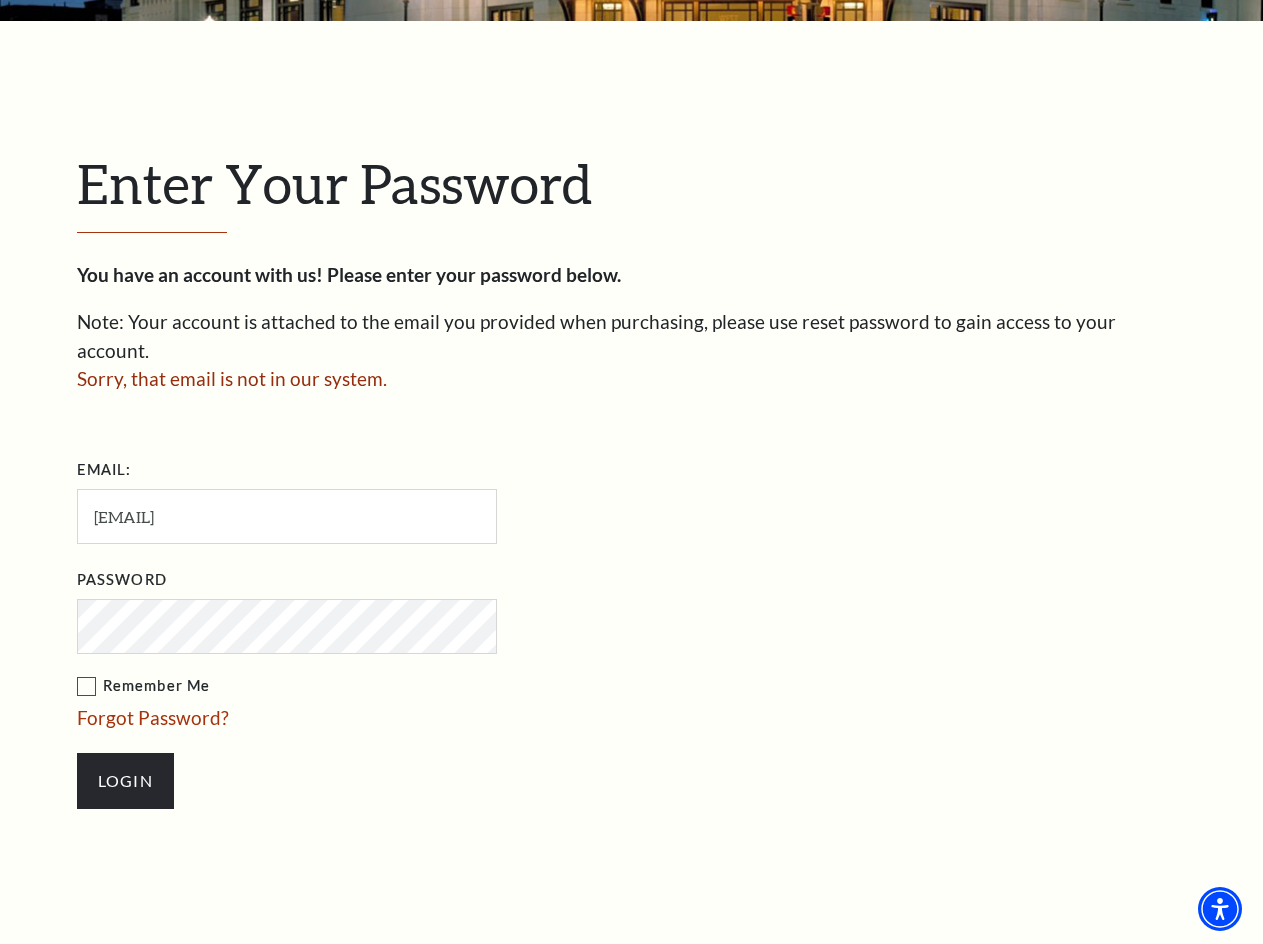 click on "Note: Your account is attached to the email you provided when purchasing, please use reset password to gain access to your account." at bounding box center [632, 336] 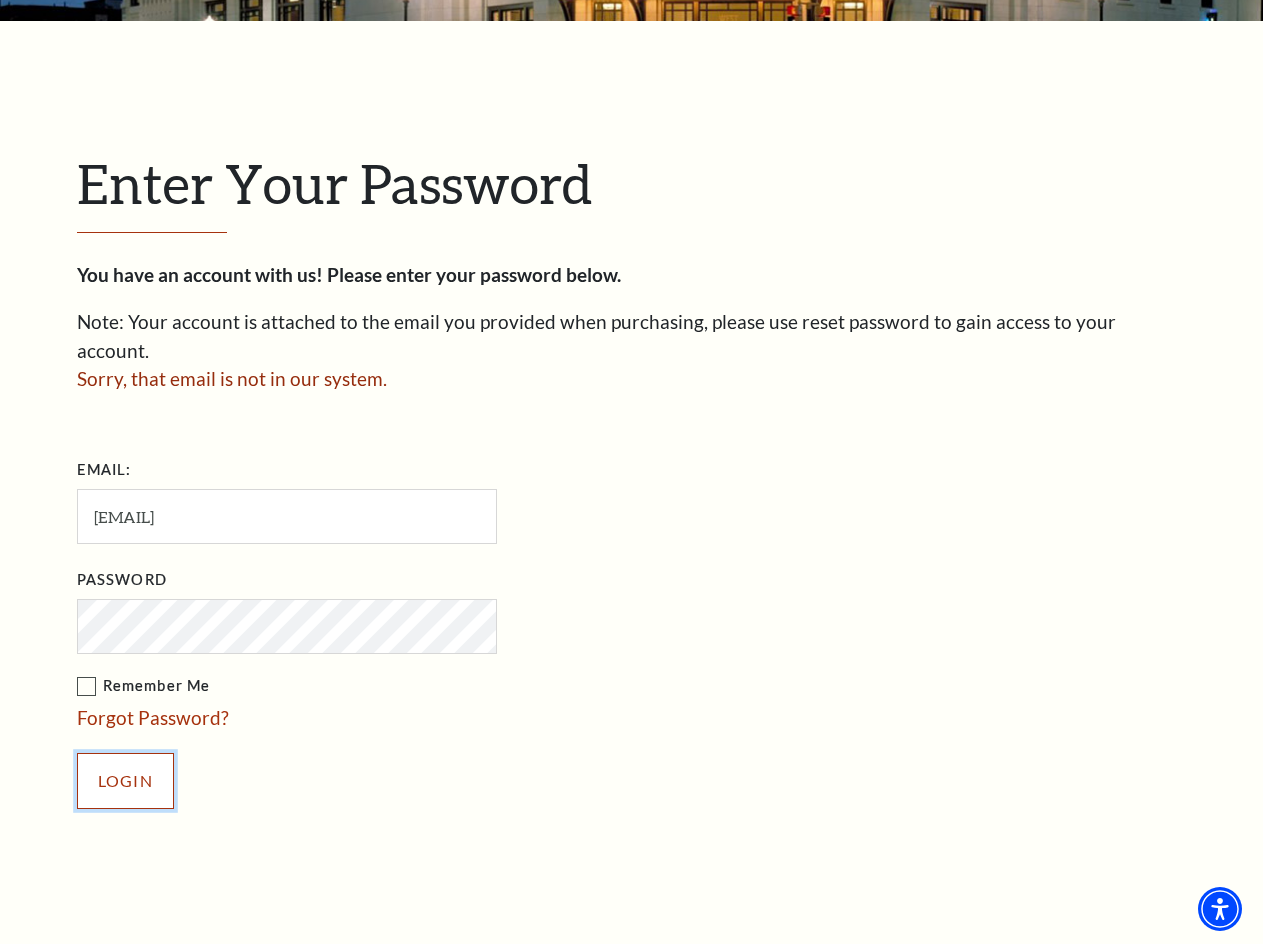 click on "Login" at bounding box center [125, 781] 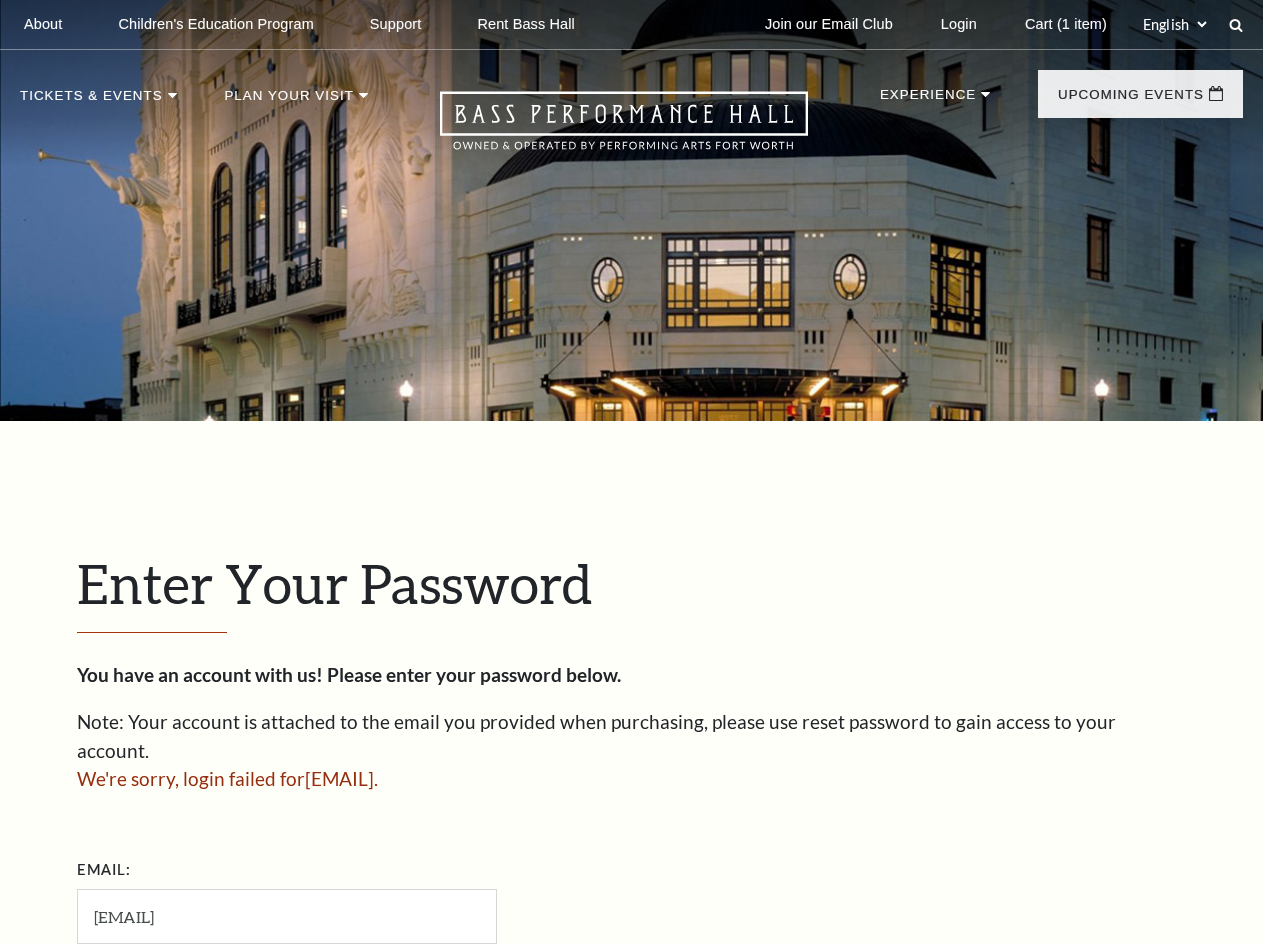 scroll, scrollTop: 526, scrollLeft: 0, axis: vertical 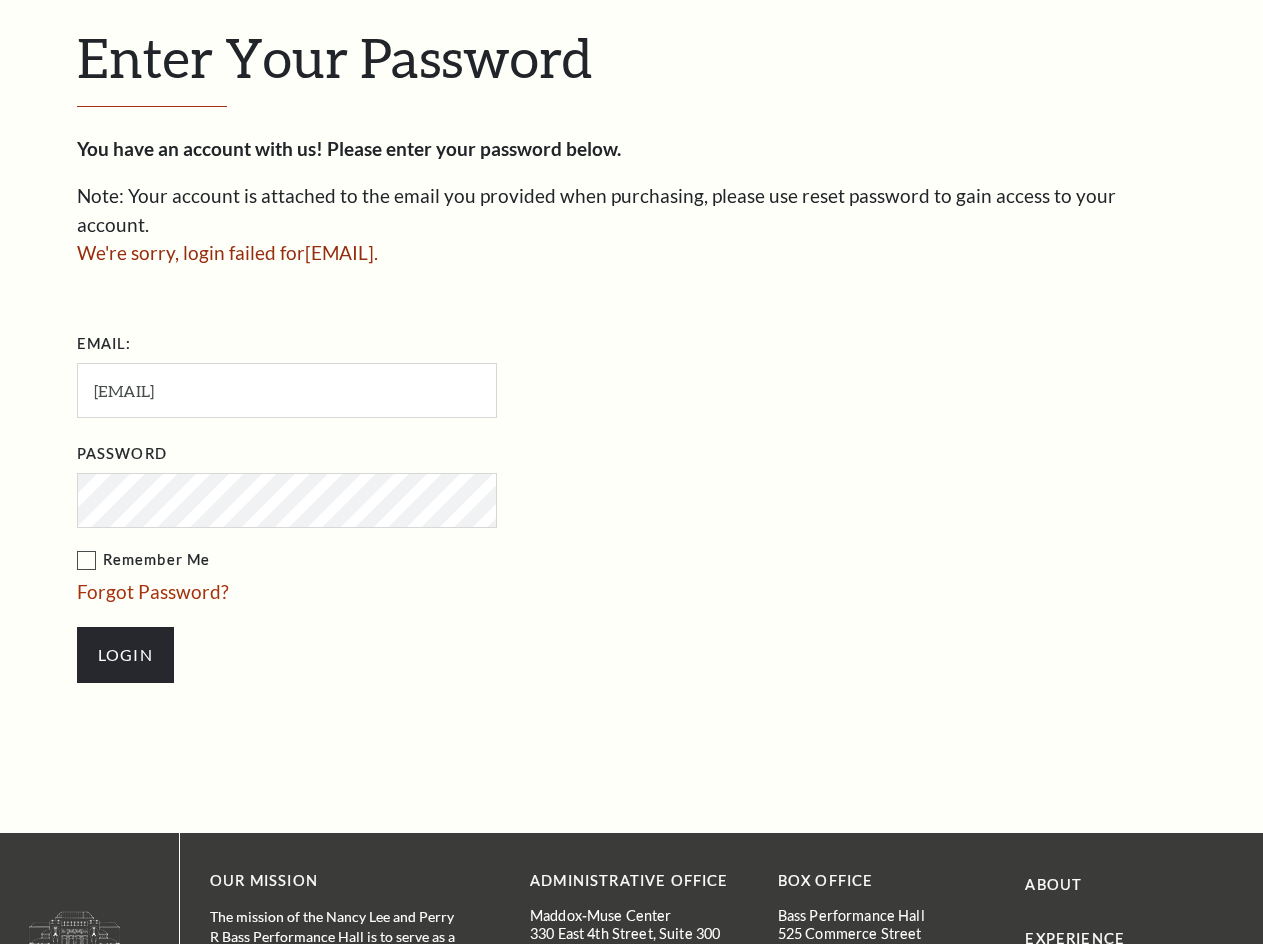 click on "We're sorry, login failed for  fuungedu@gmail.com ." at bounding box center (227, 252) 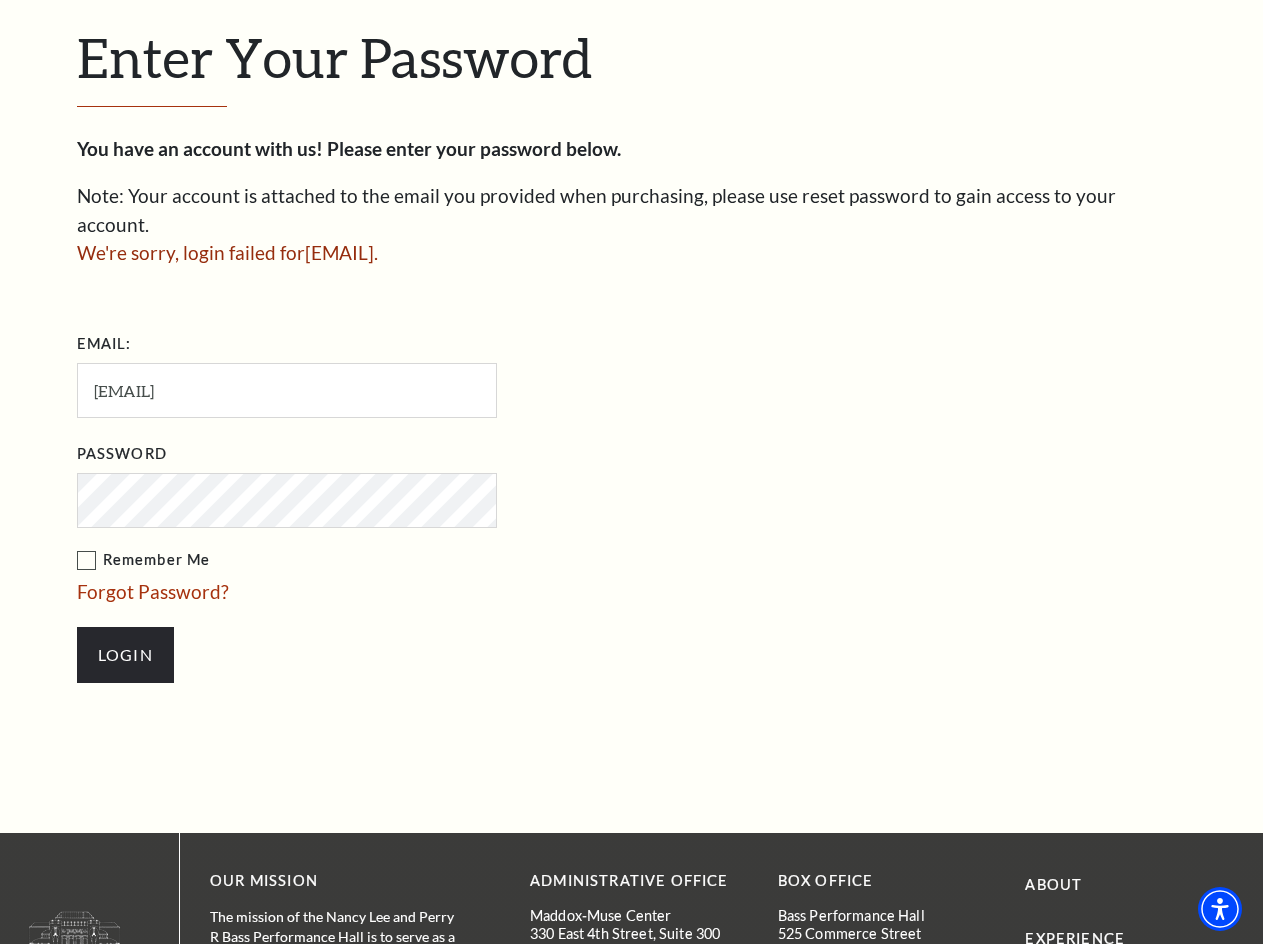 click on "We're sorry, login failed for  fuungedu@gmail.com ." at bounding box center [227, 252] 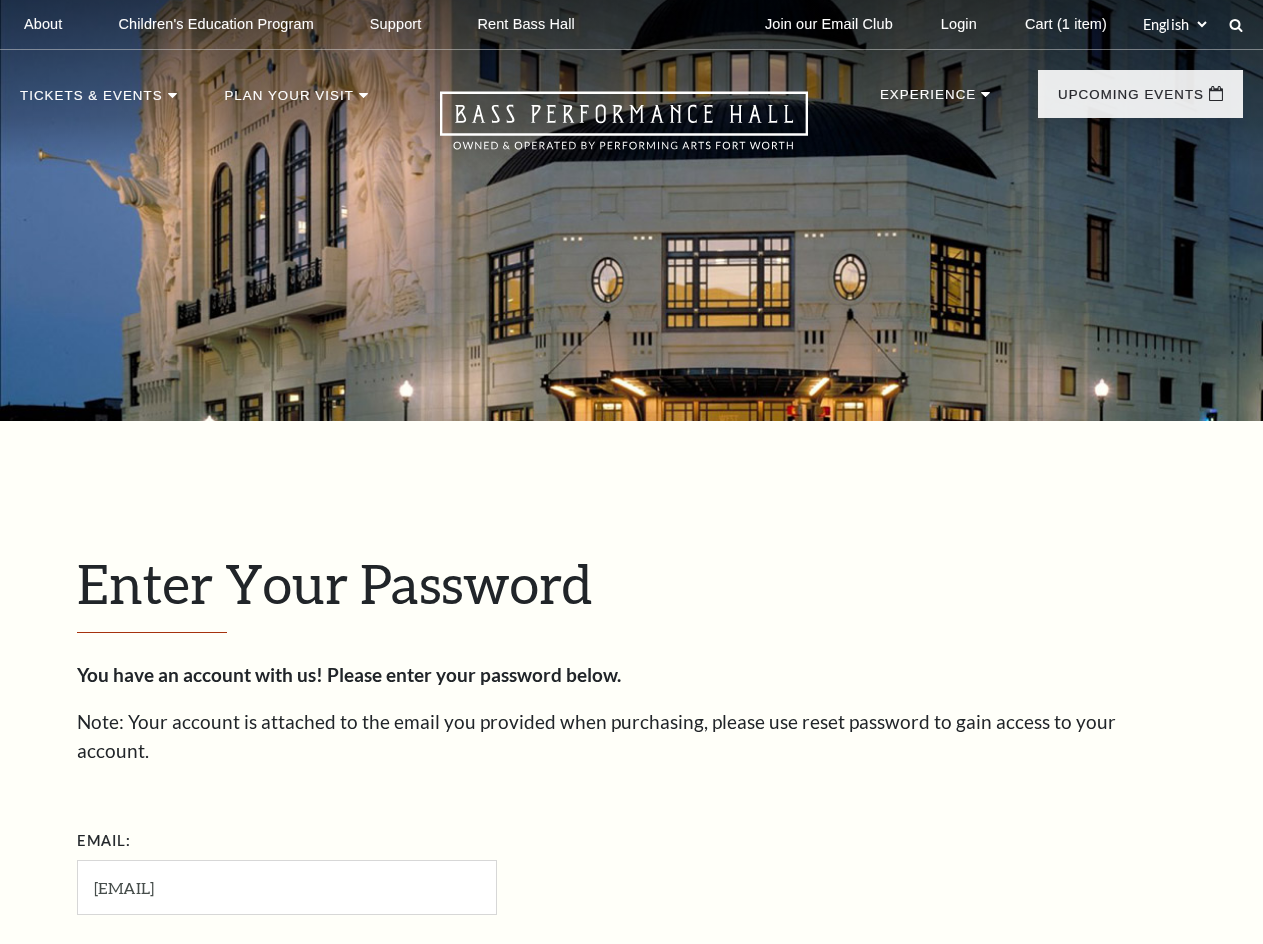 scroll, scrollTop: 0, scrollLeft: 0, axis: both 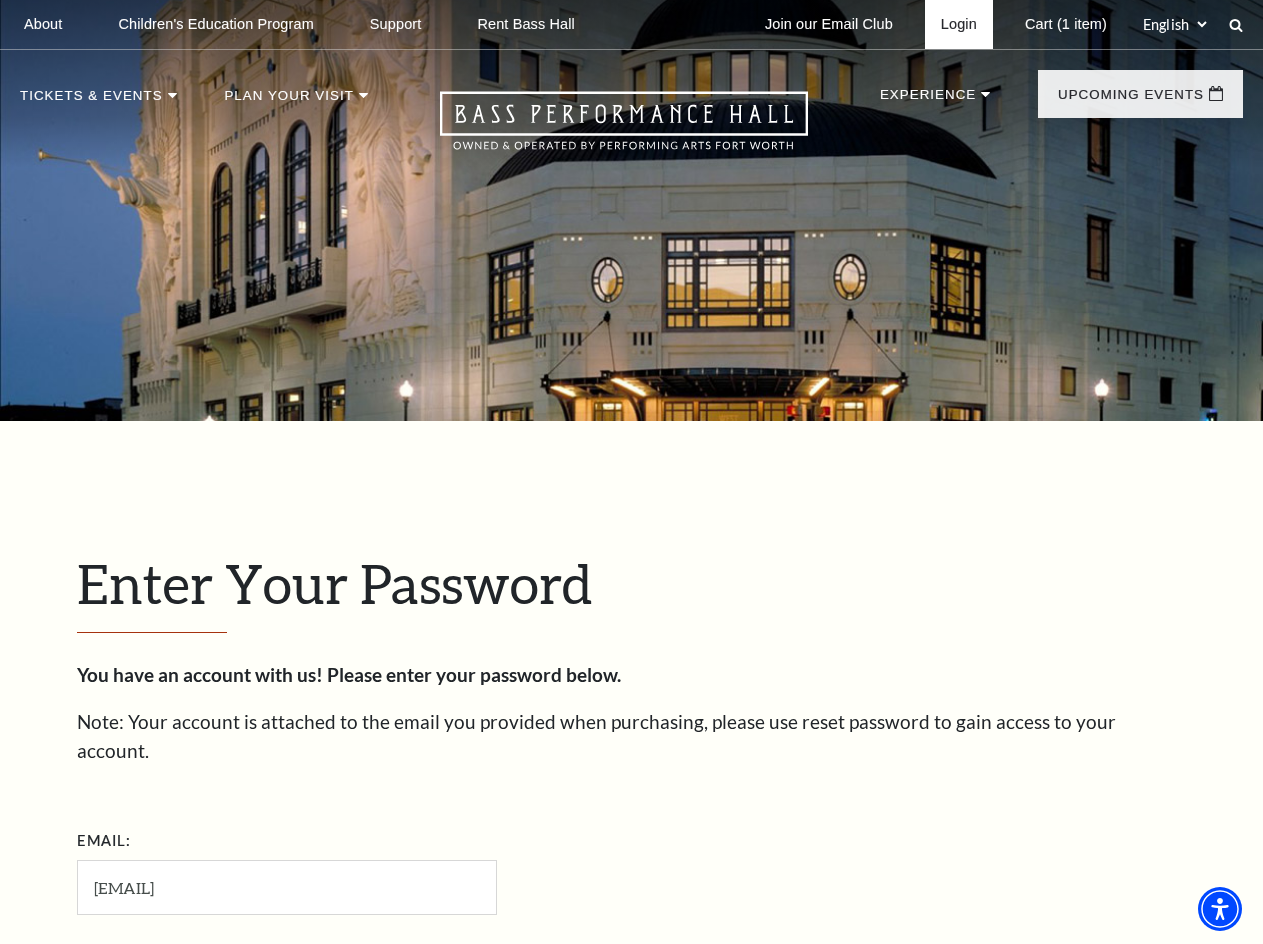 click on "Login" at bounding box center [959, 24] 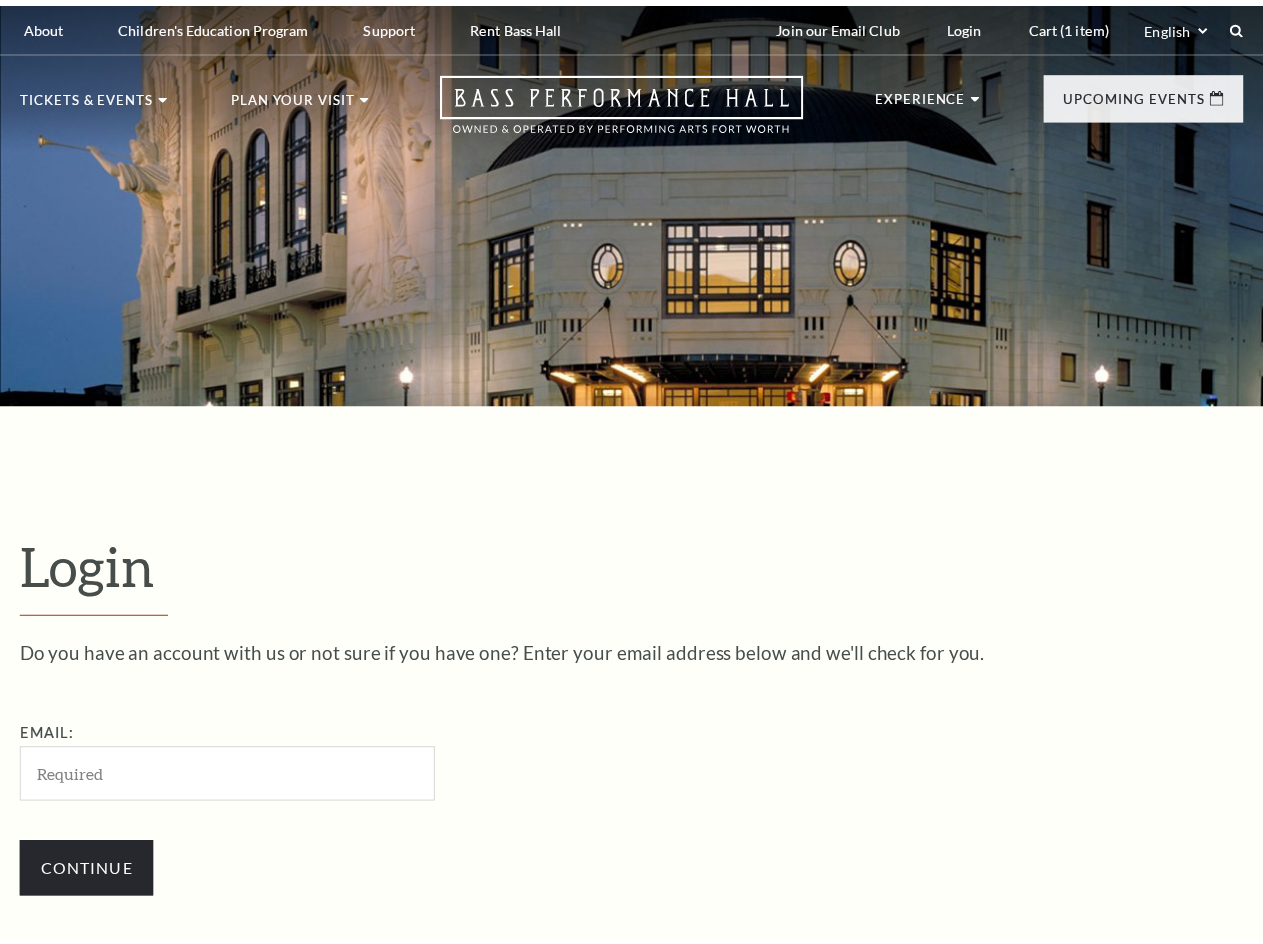 scroll, scrollTop: 532, scrollLeft: 0, axis: vertical 